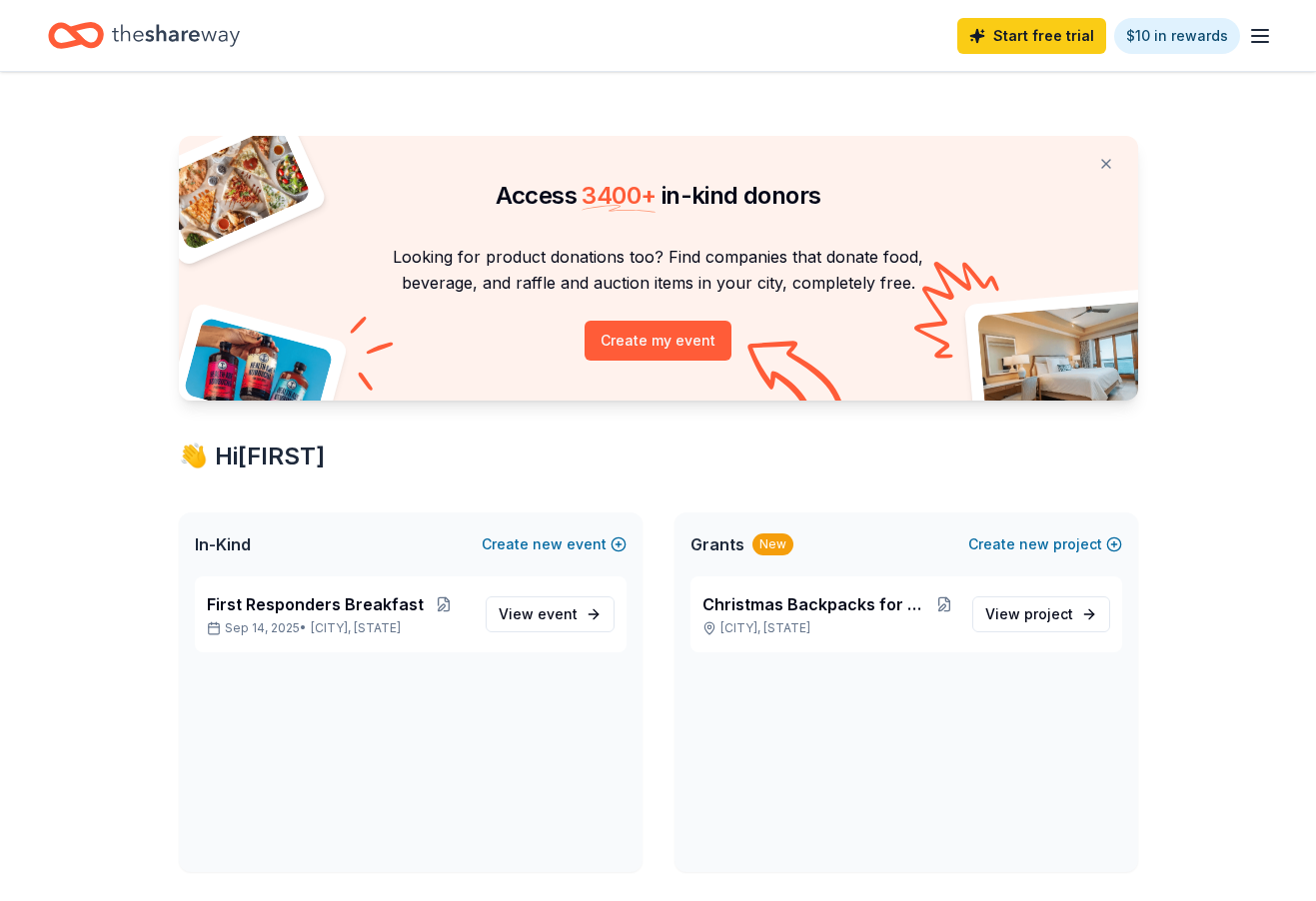 scroll, scrollTop: 0, scrollLeft: 0, axis: both 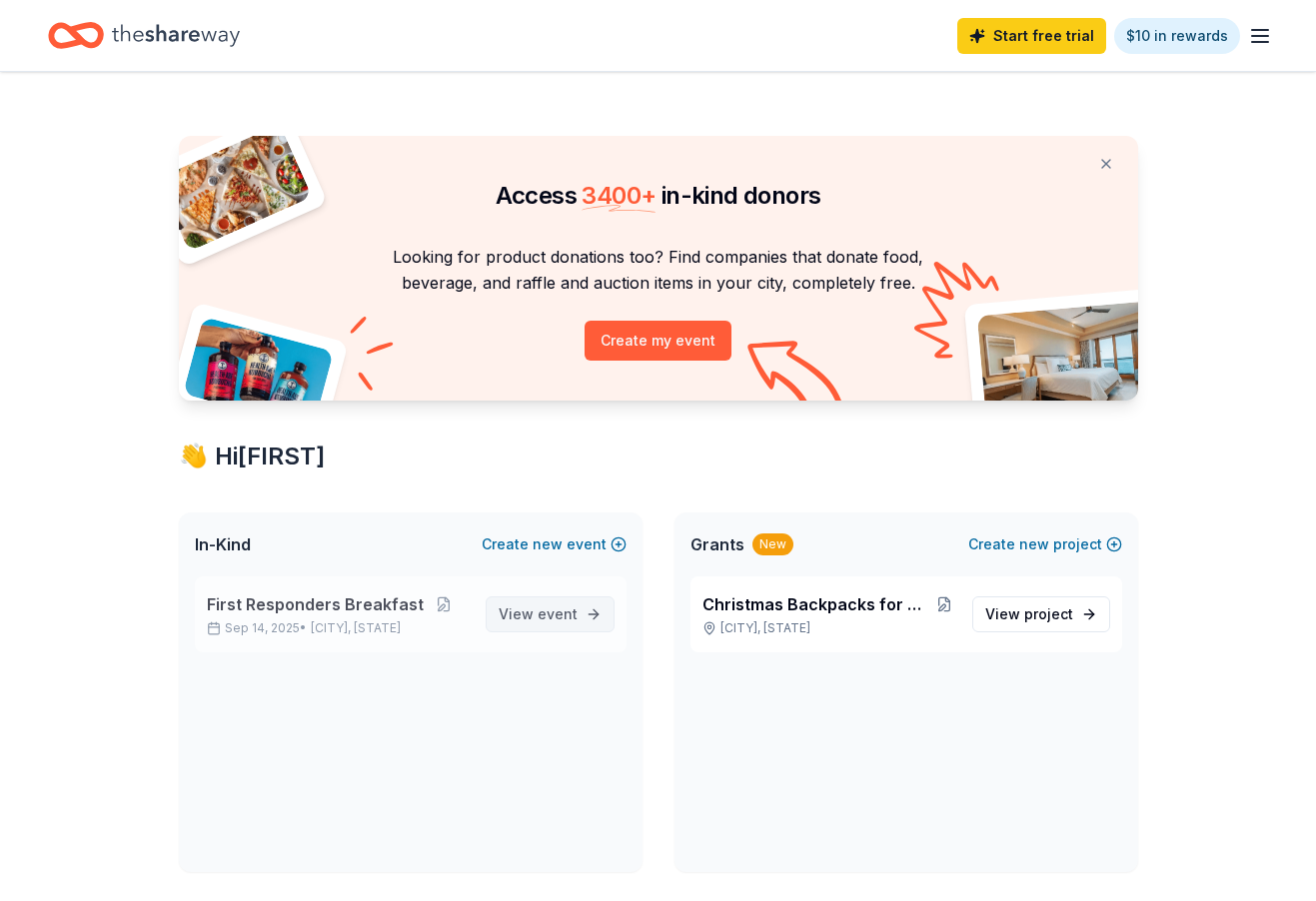 click on "event" at bounding box center (558, 613) 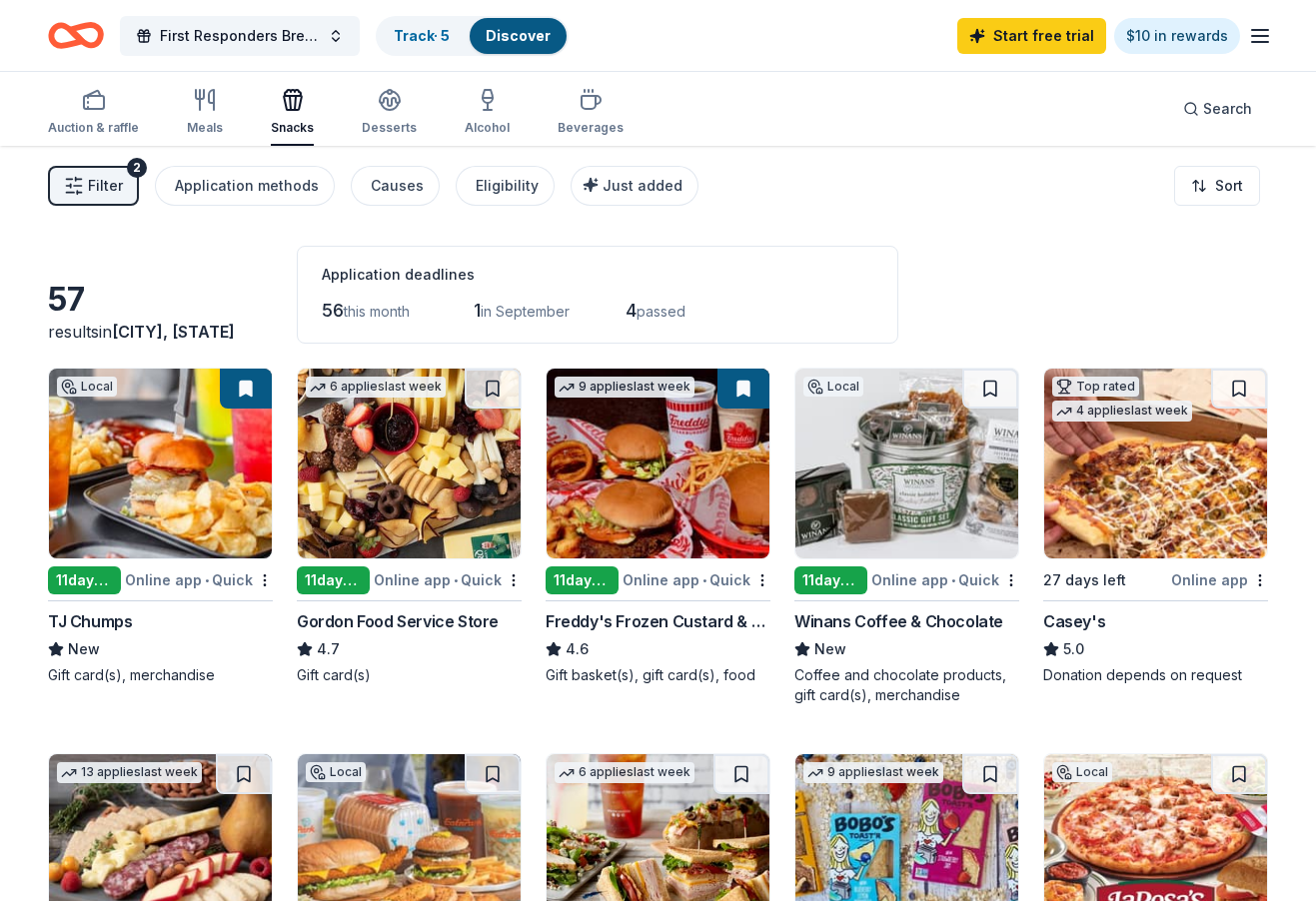 scroll, scrollTop: 0, scrollLeft: 0, axis: both 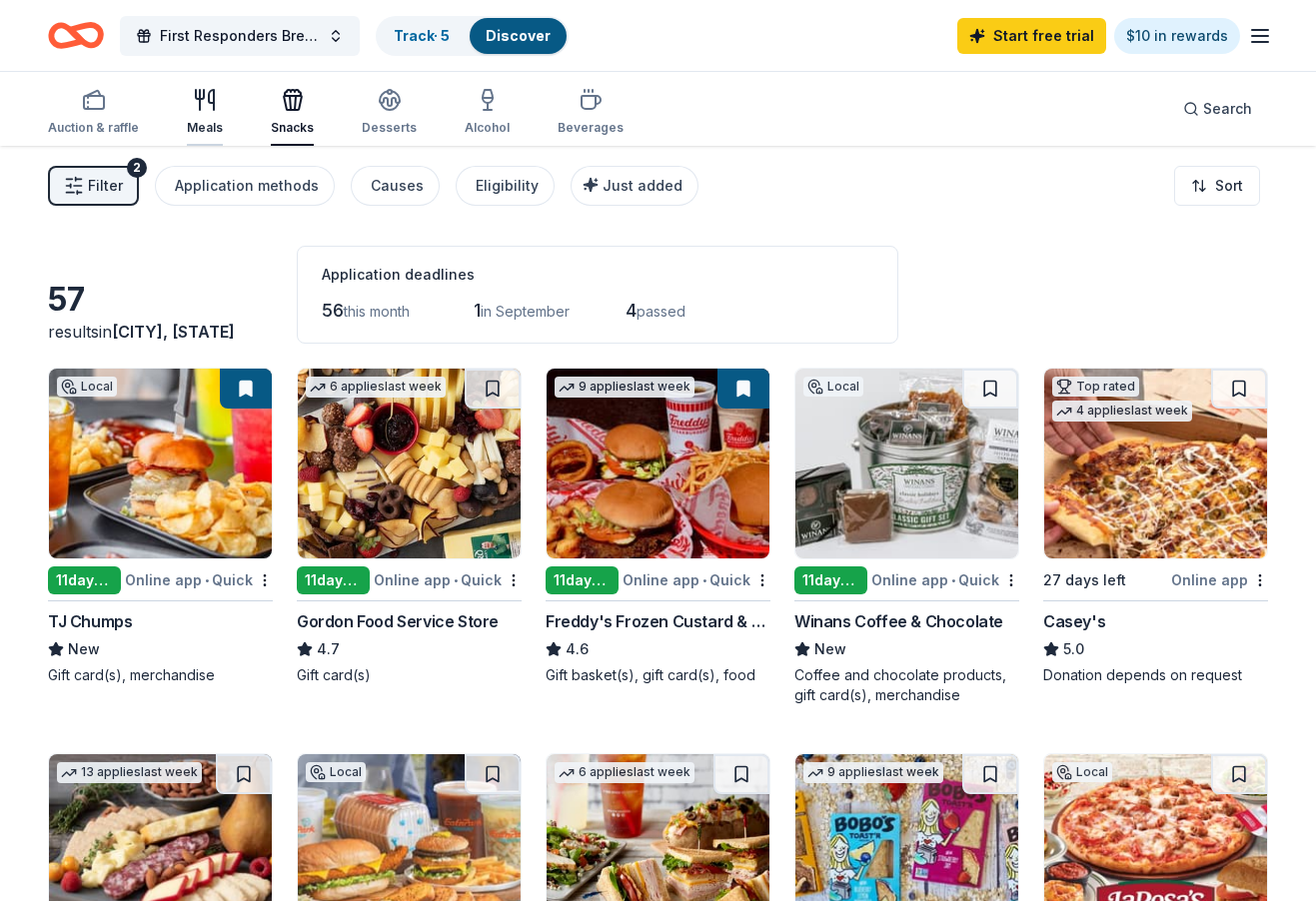 click 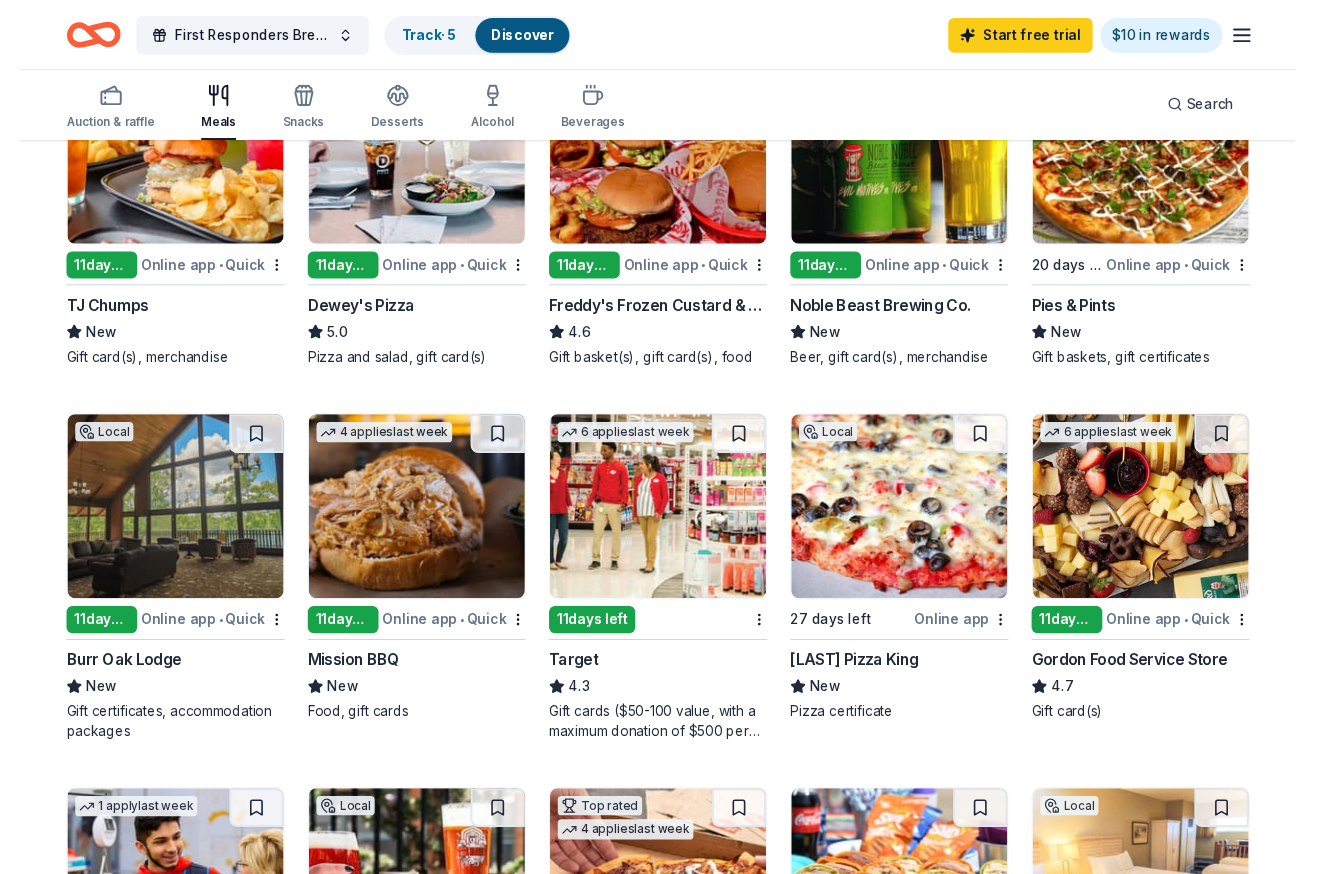 scroll, scrollTop: 335, scrollLeft: 0, axis: vertical 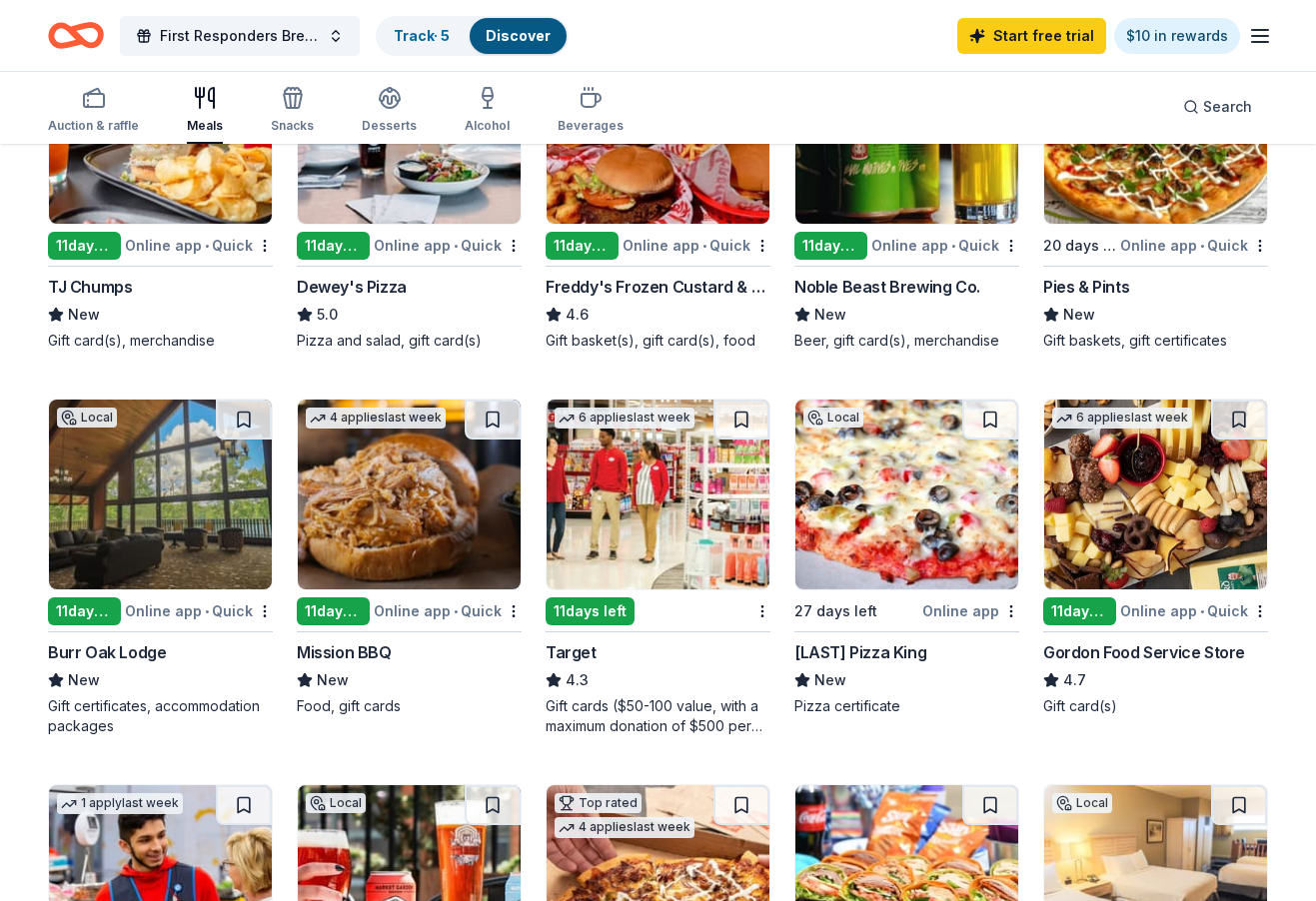 click on "[LAST] Pizza King" at bounding box center (860, 652) 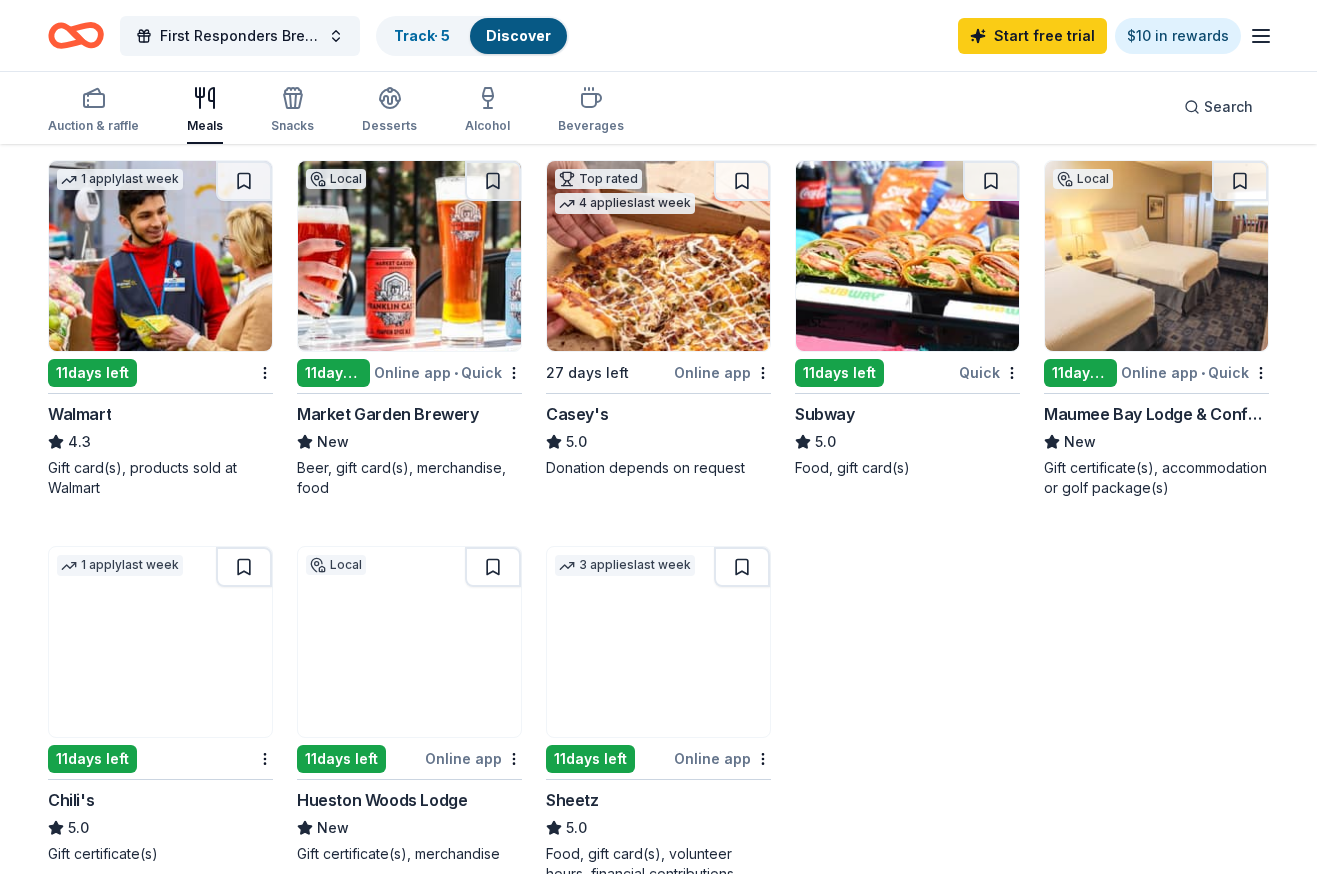 scroll, scrollTop: 961, scrollLeft: 0, axis: vertical 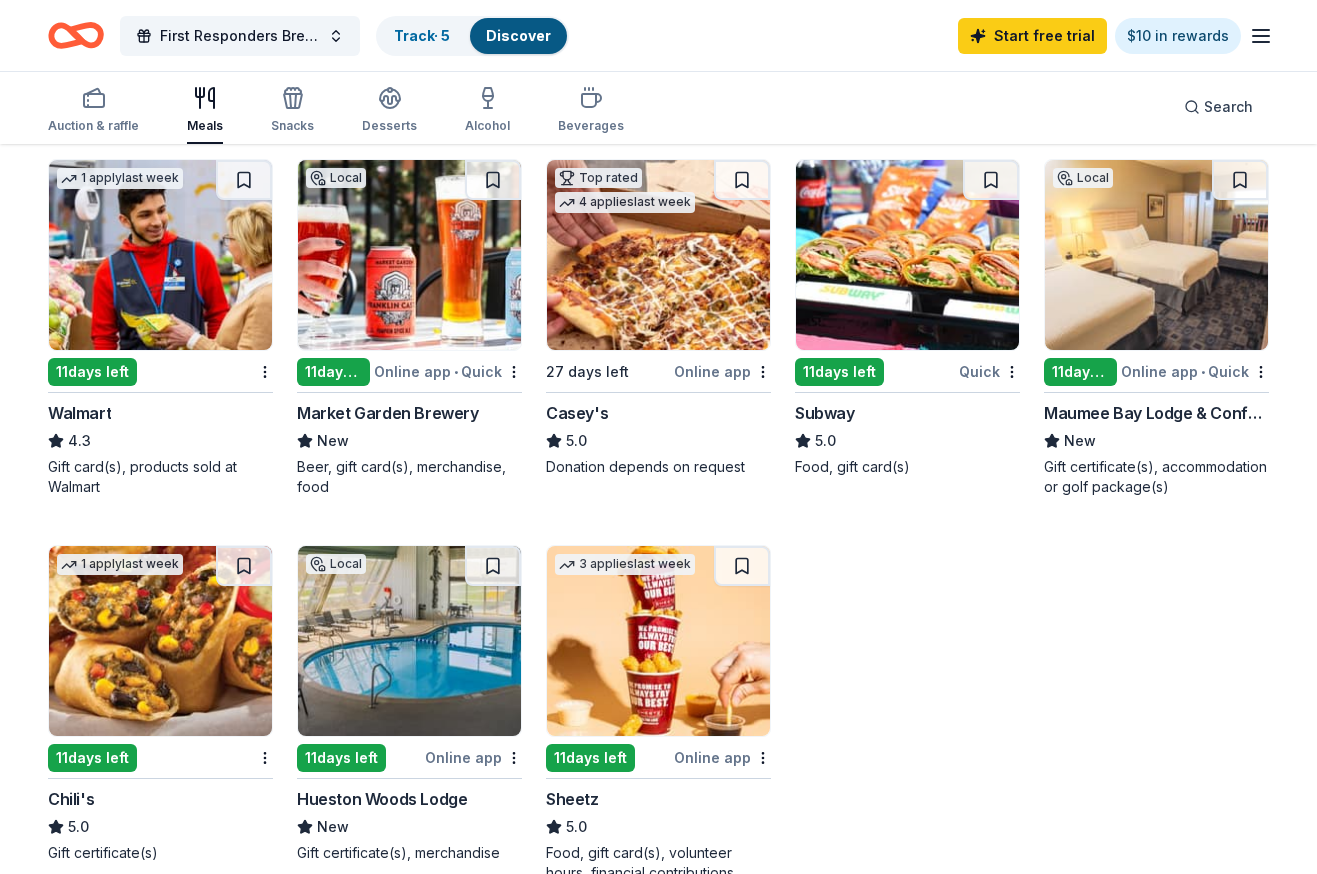 click on "Quick" at bounding box center (989, 371) 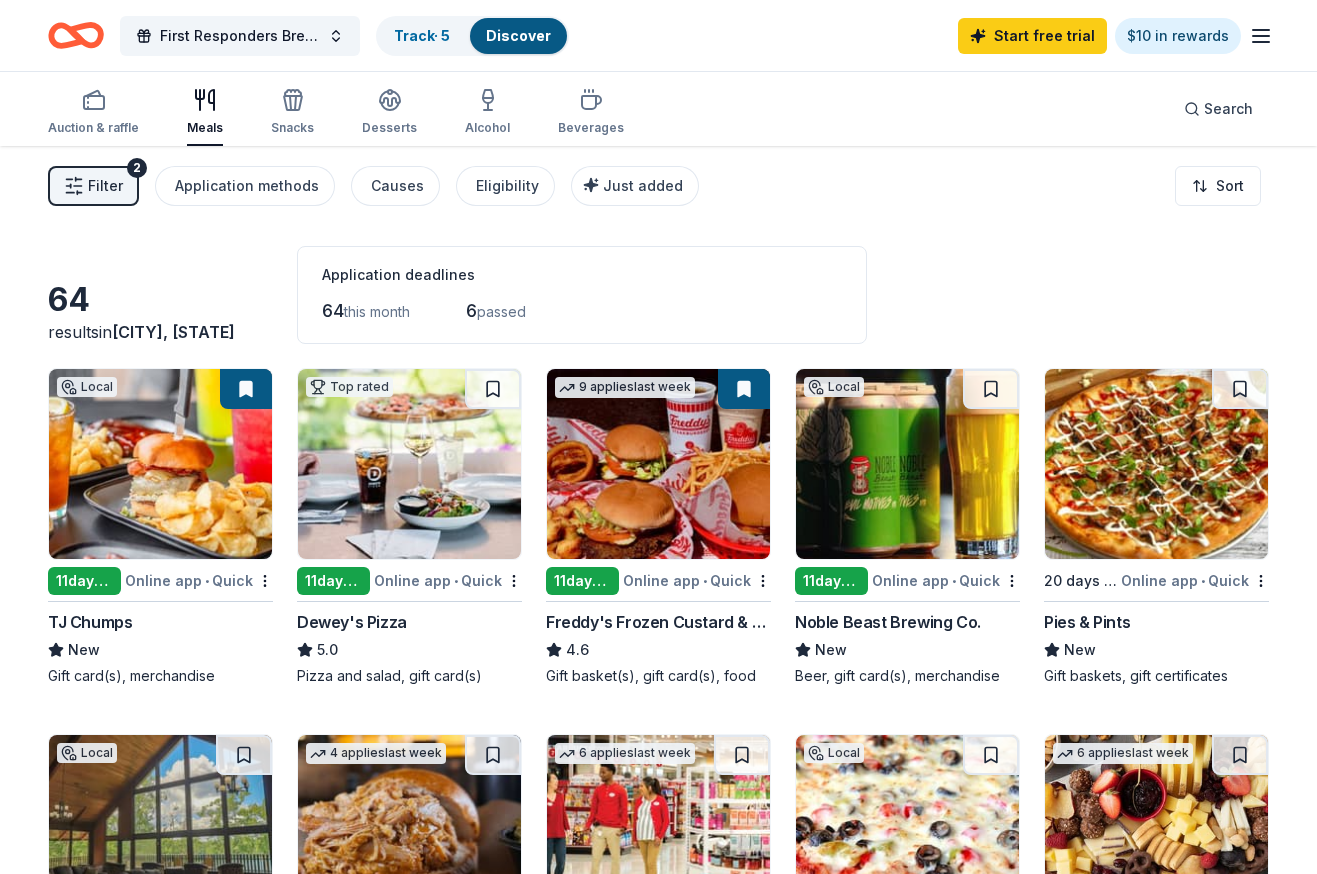 scroll, scrollTop: 0, scrollLeft: 0, axis: both 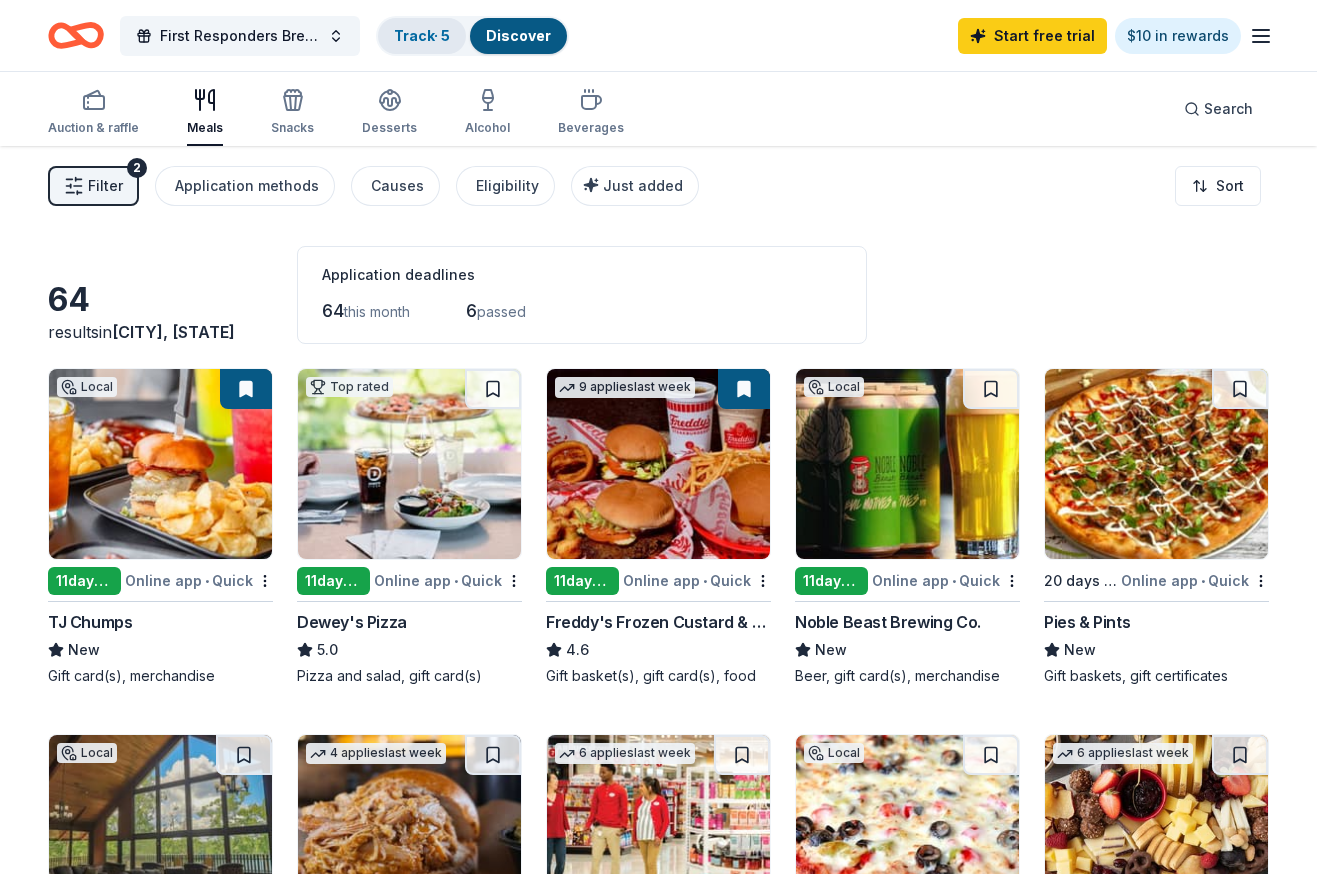 click on "Track  · 5" at bounding box center (422, 35) 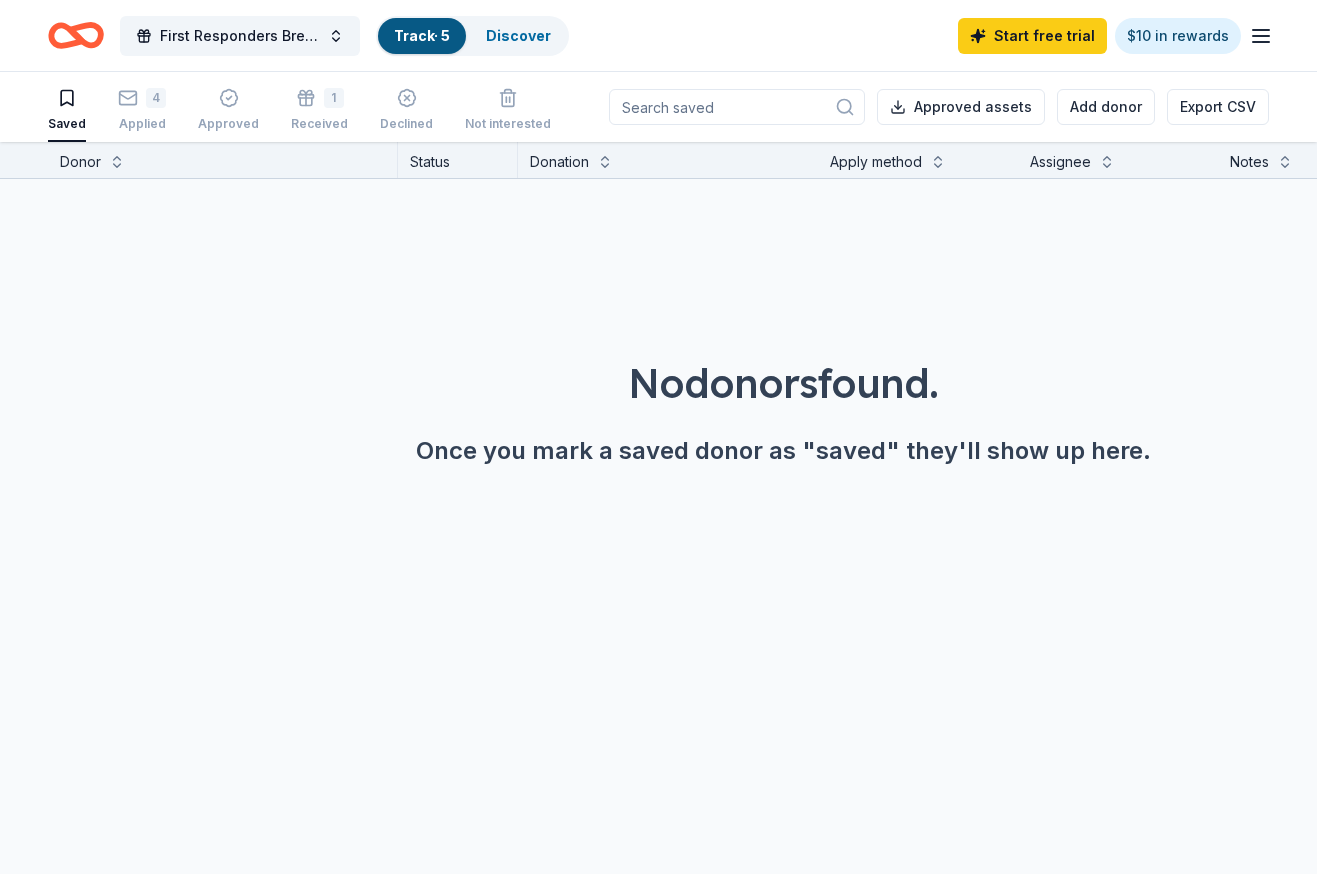 click on "Track  · 5" at bounding box center (422, 36) 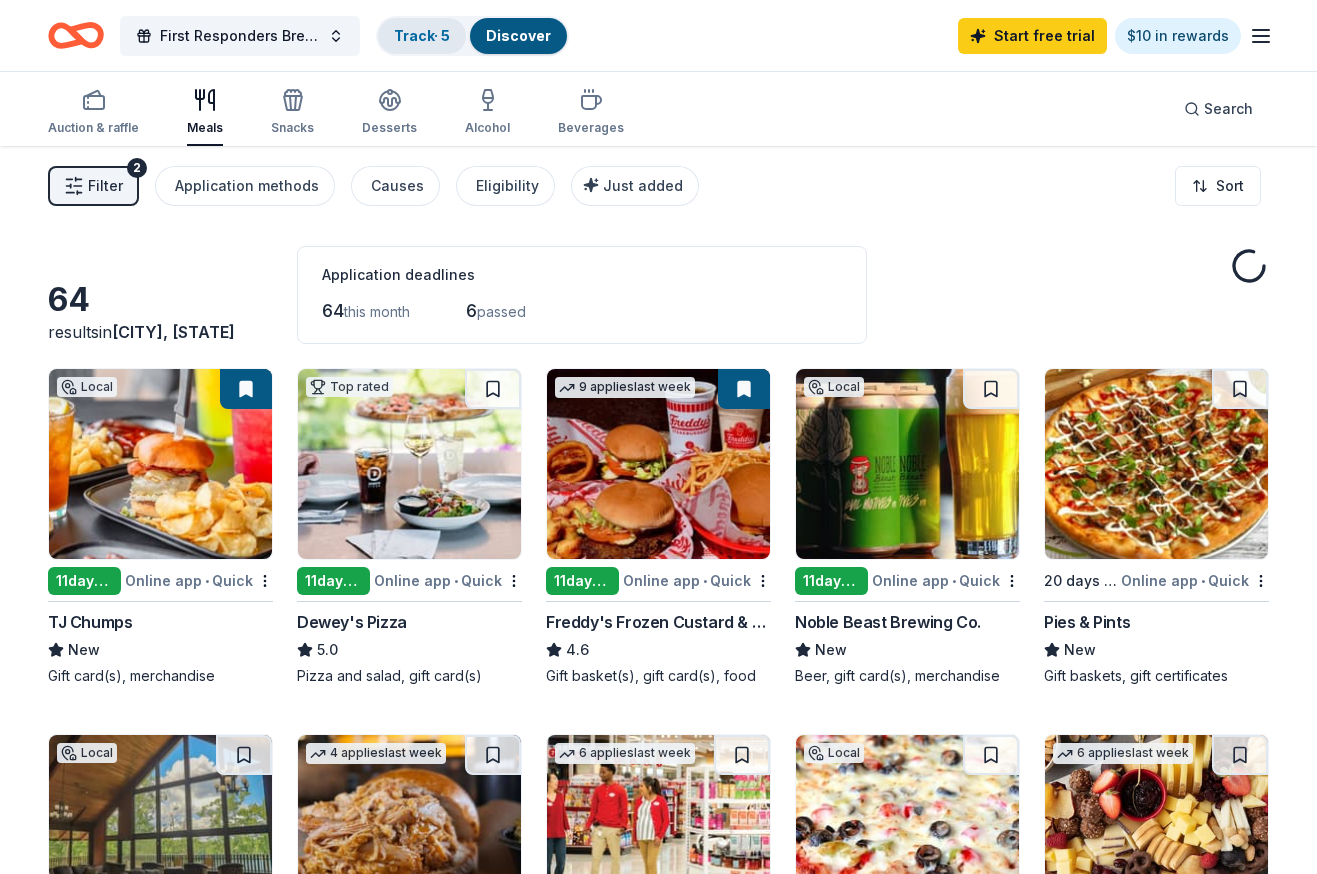 click on "Track  · 5" at bounding box center (422, 36) 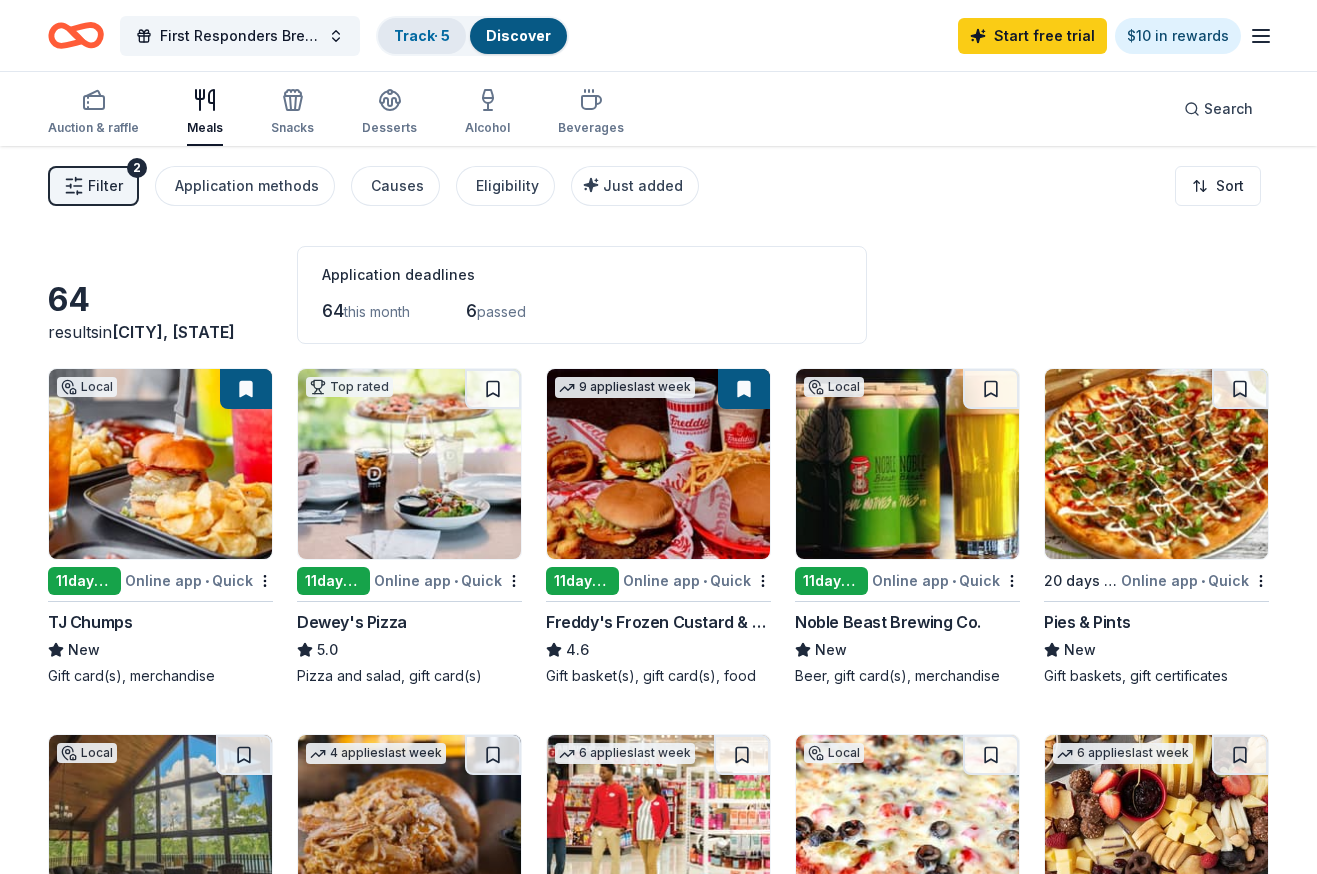 click on "Track  · 5" at bounding box center (422, 35) 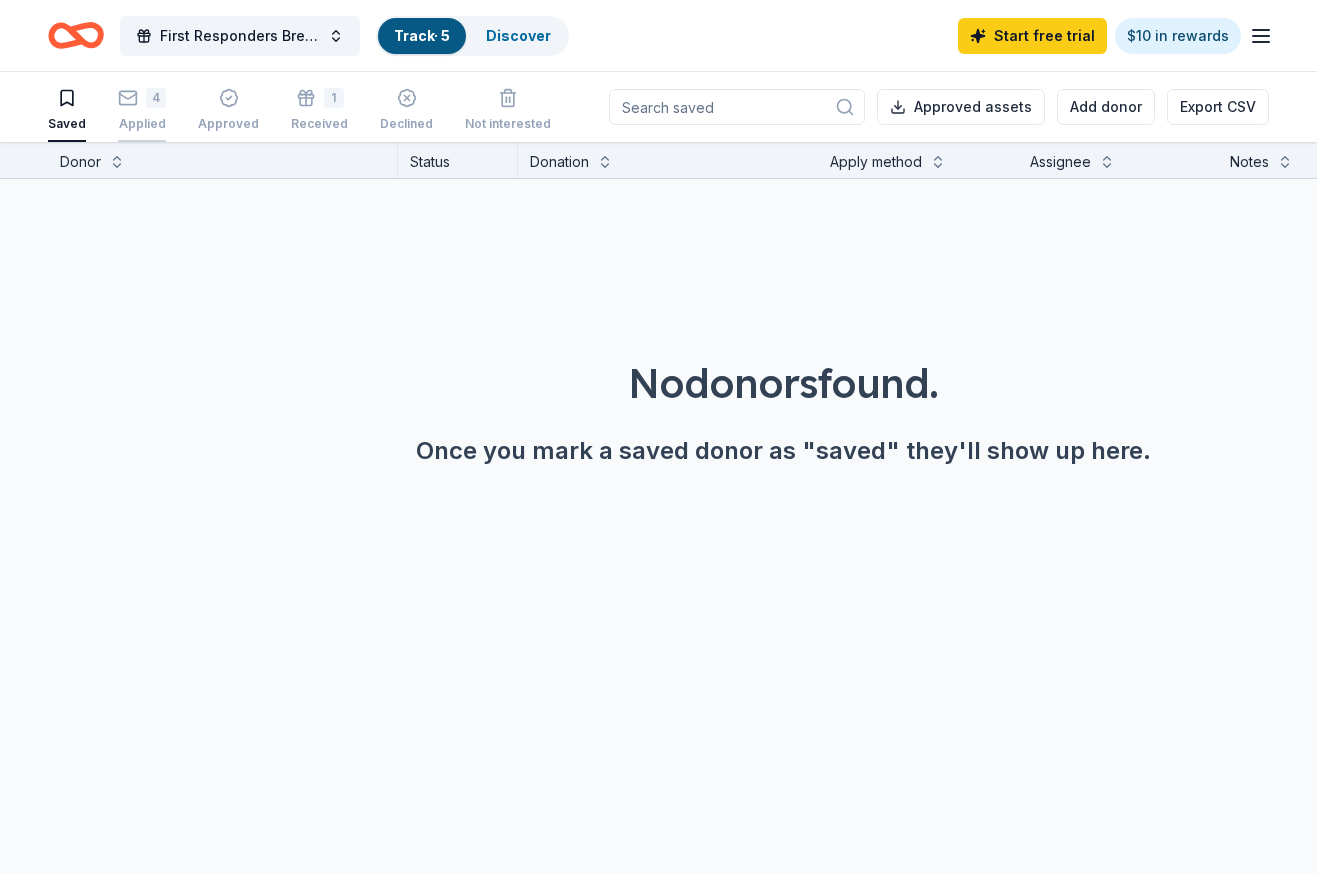 click 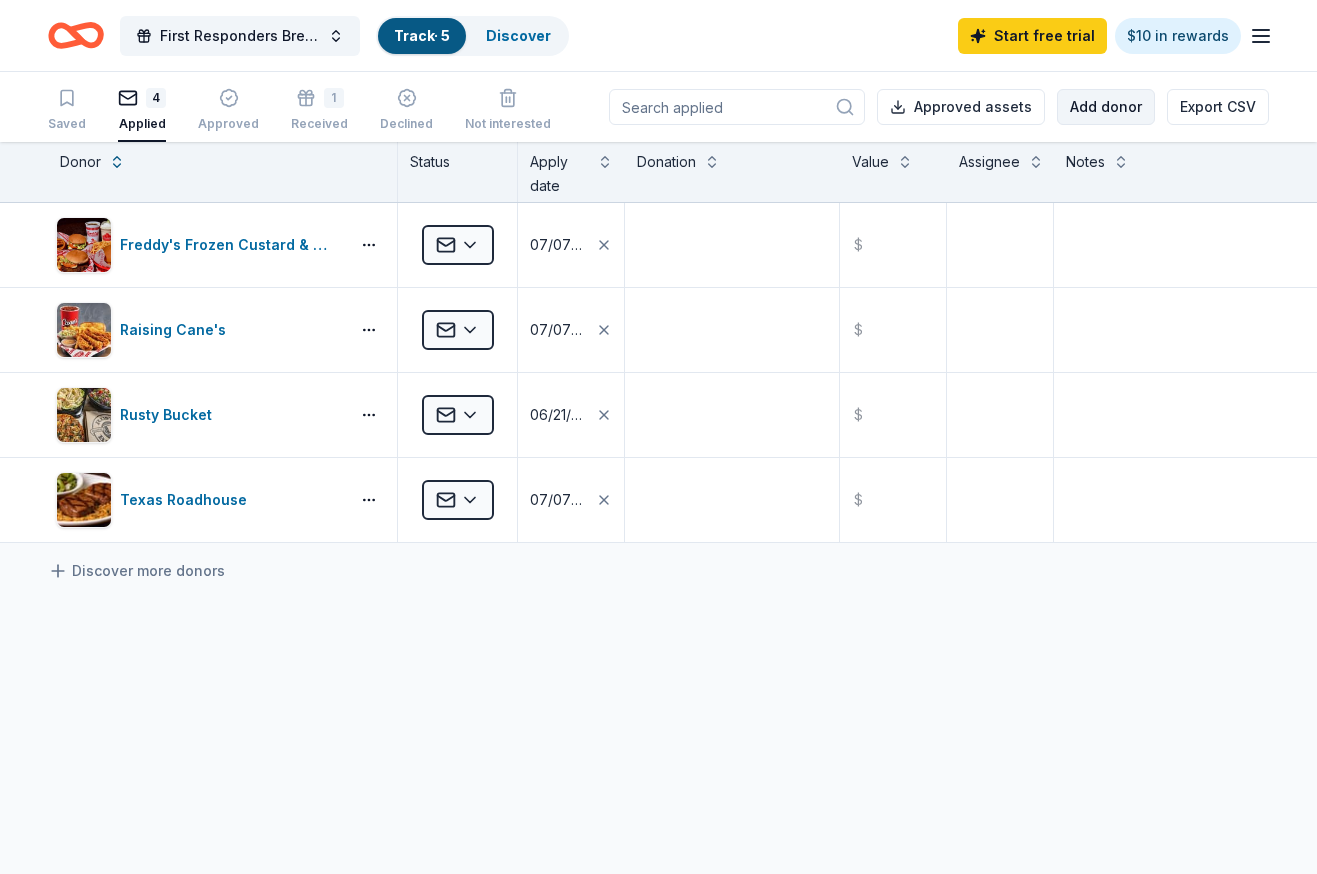 scroll, scrollTop: 1, scrollLeft: 0, axis: vertical 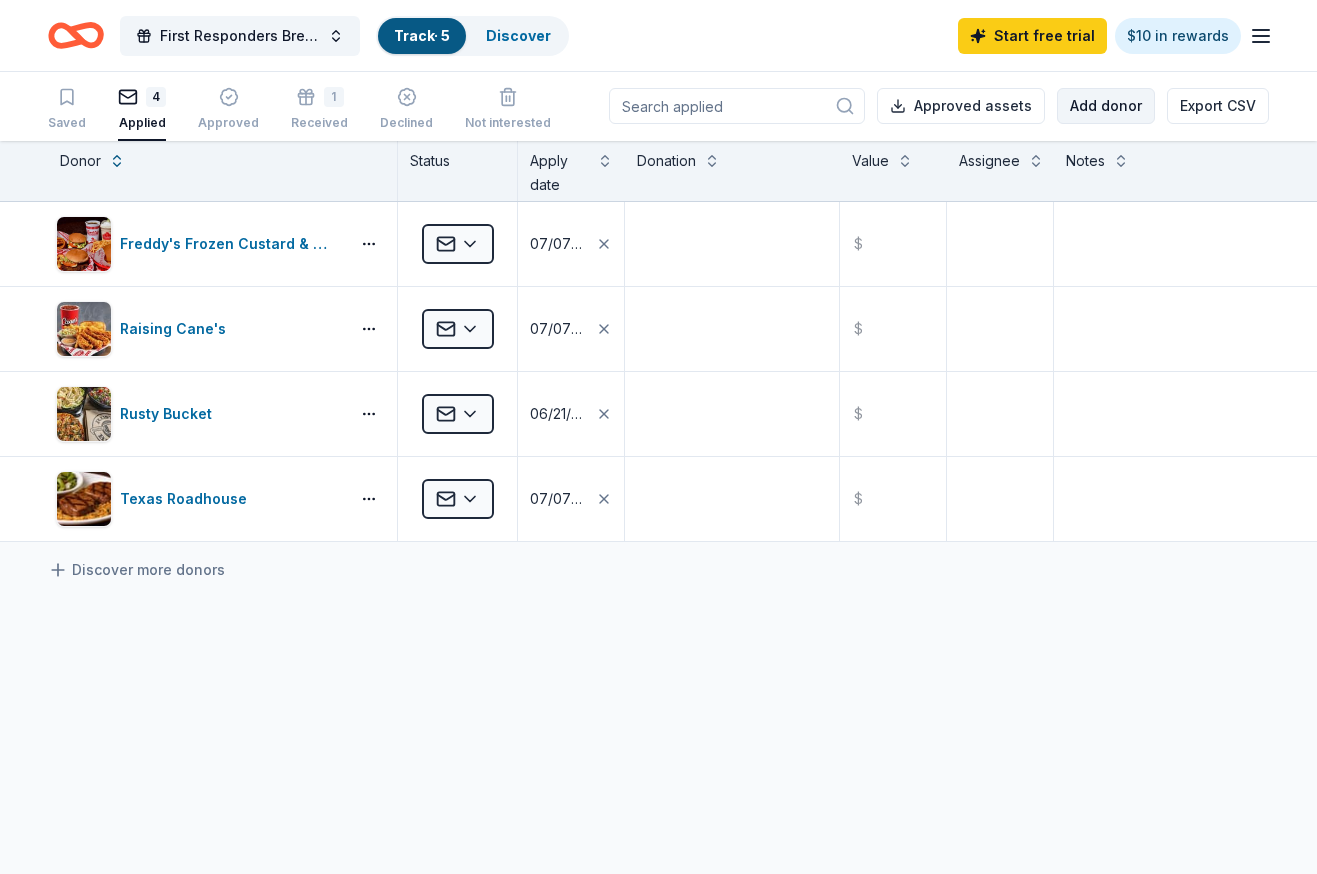 click on "Add donor" at bounding box center [1106, 106] 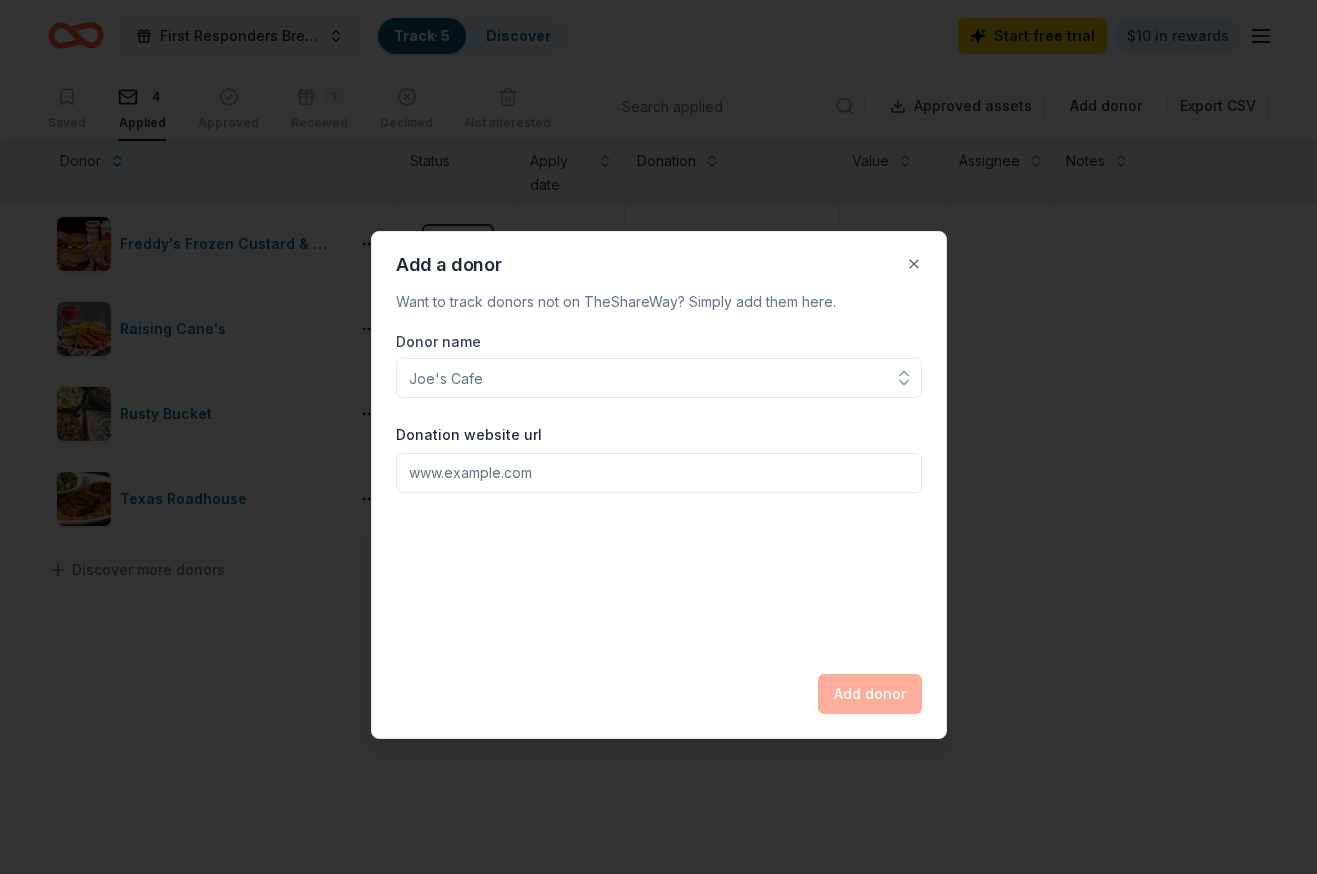 click on "Donor name" at bounding box center (659, 378) 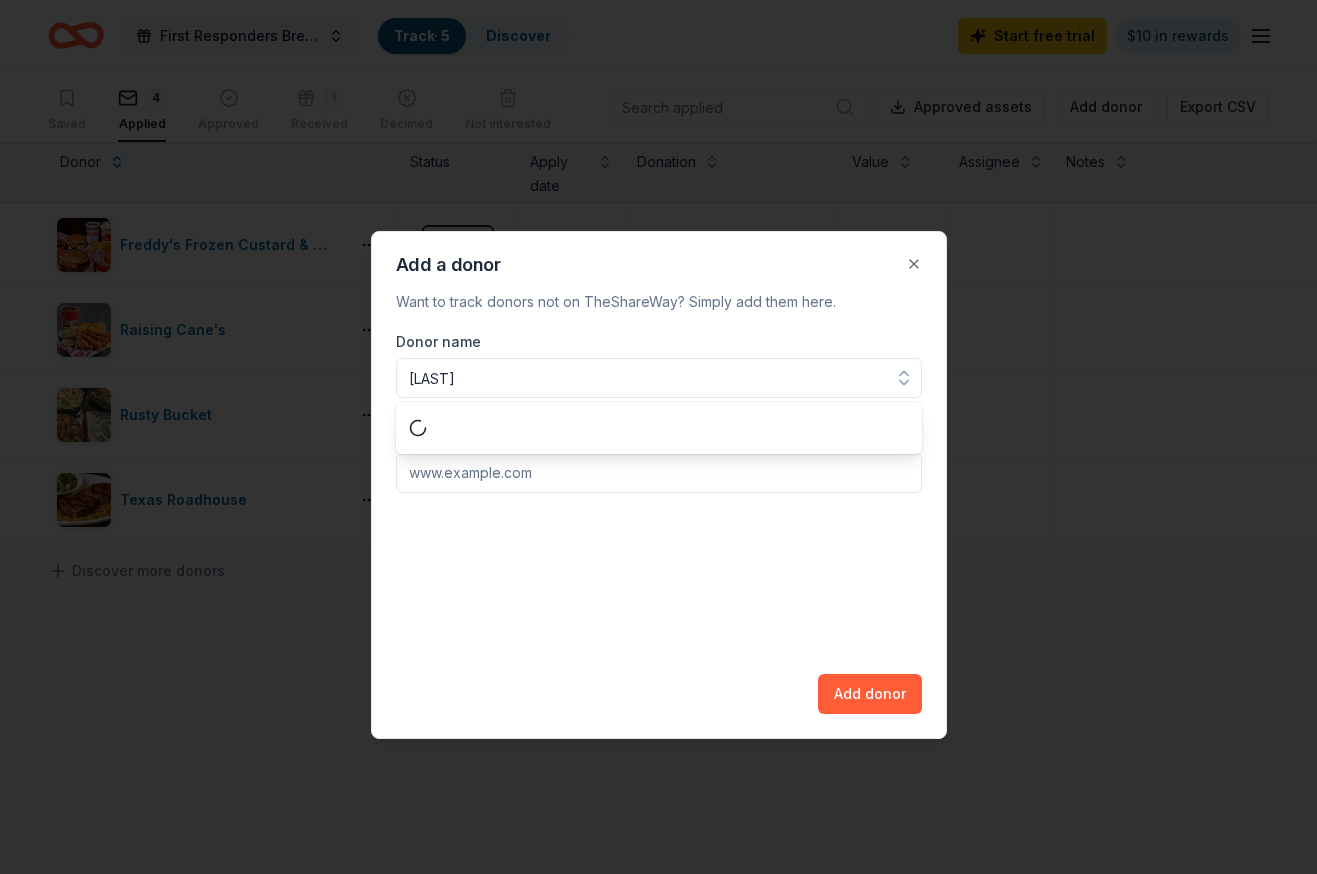 type on "Cassano" 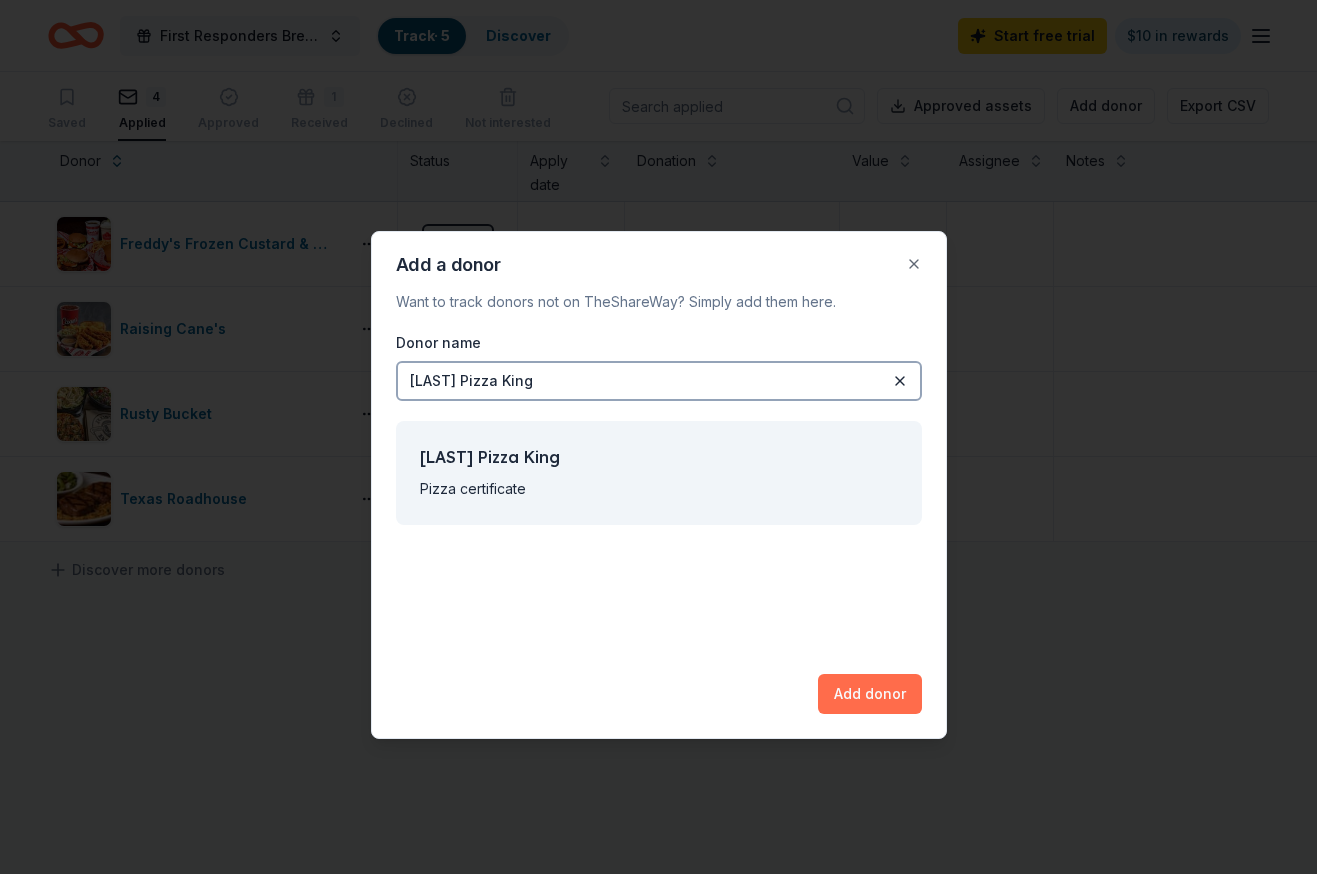 click on "Add donor" at bounding box center [870, 694] 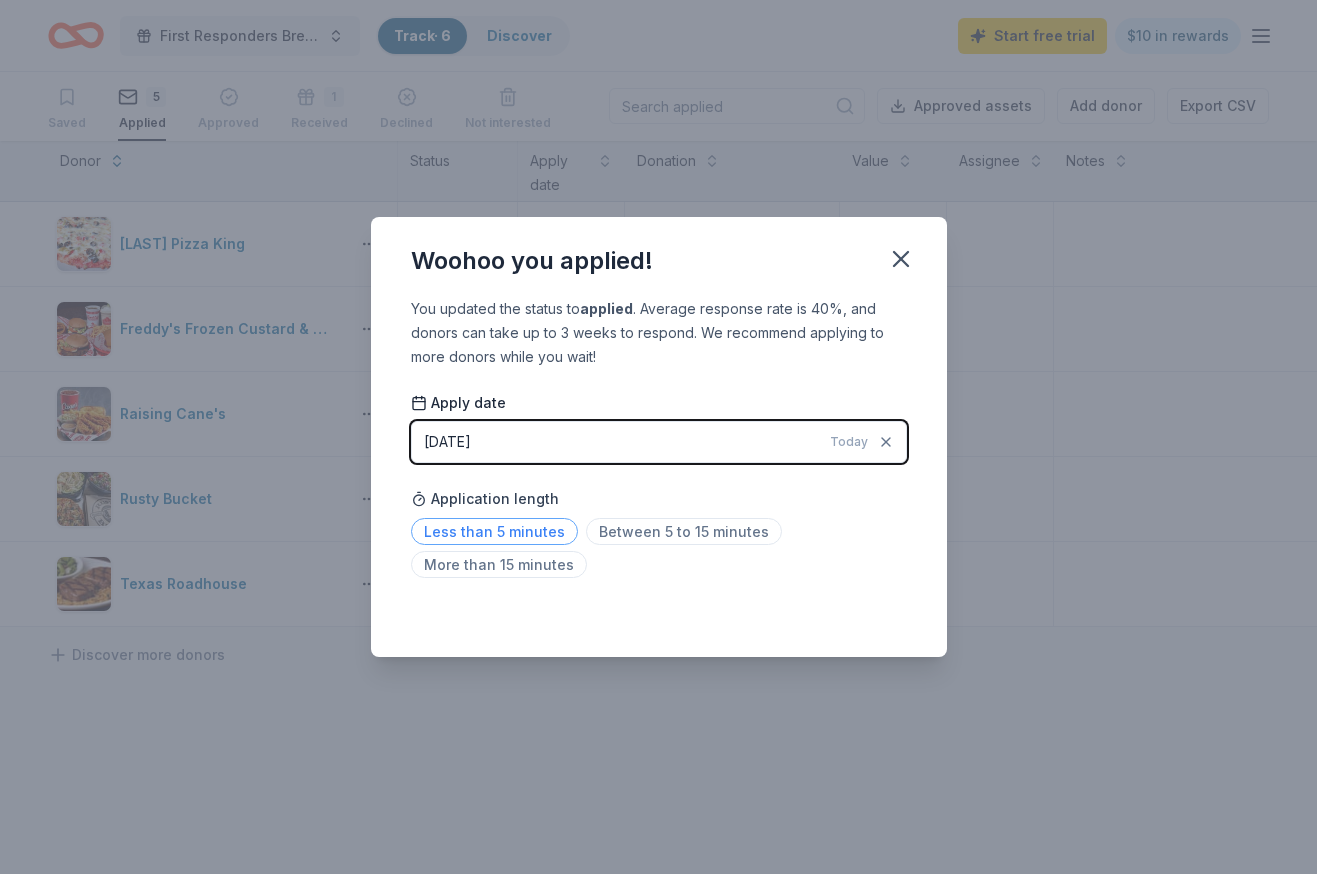click on "Less than 5 minutes" at bounding box center [494, 531] 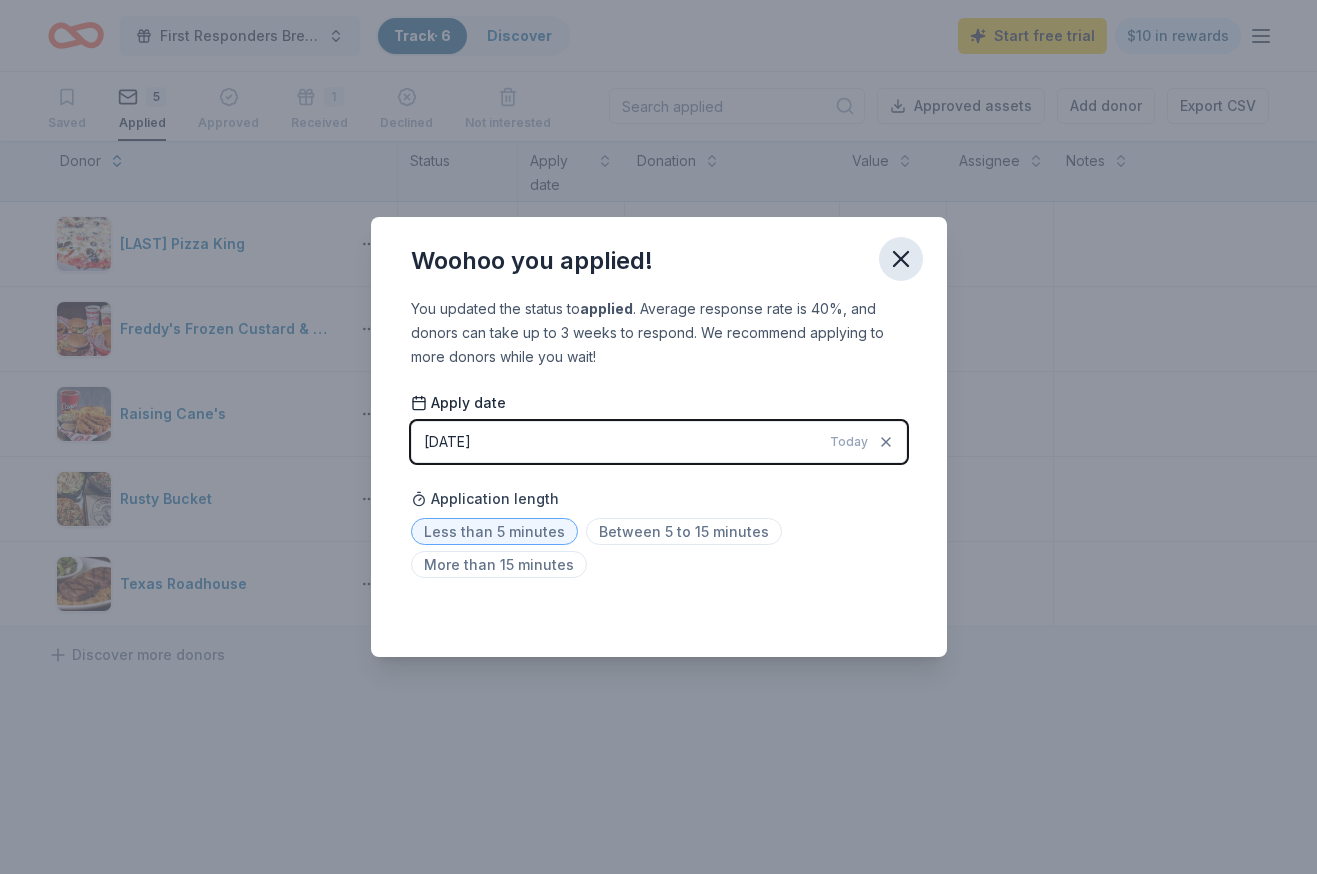 click 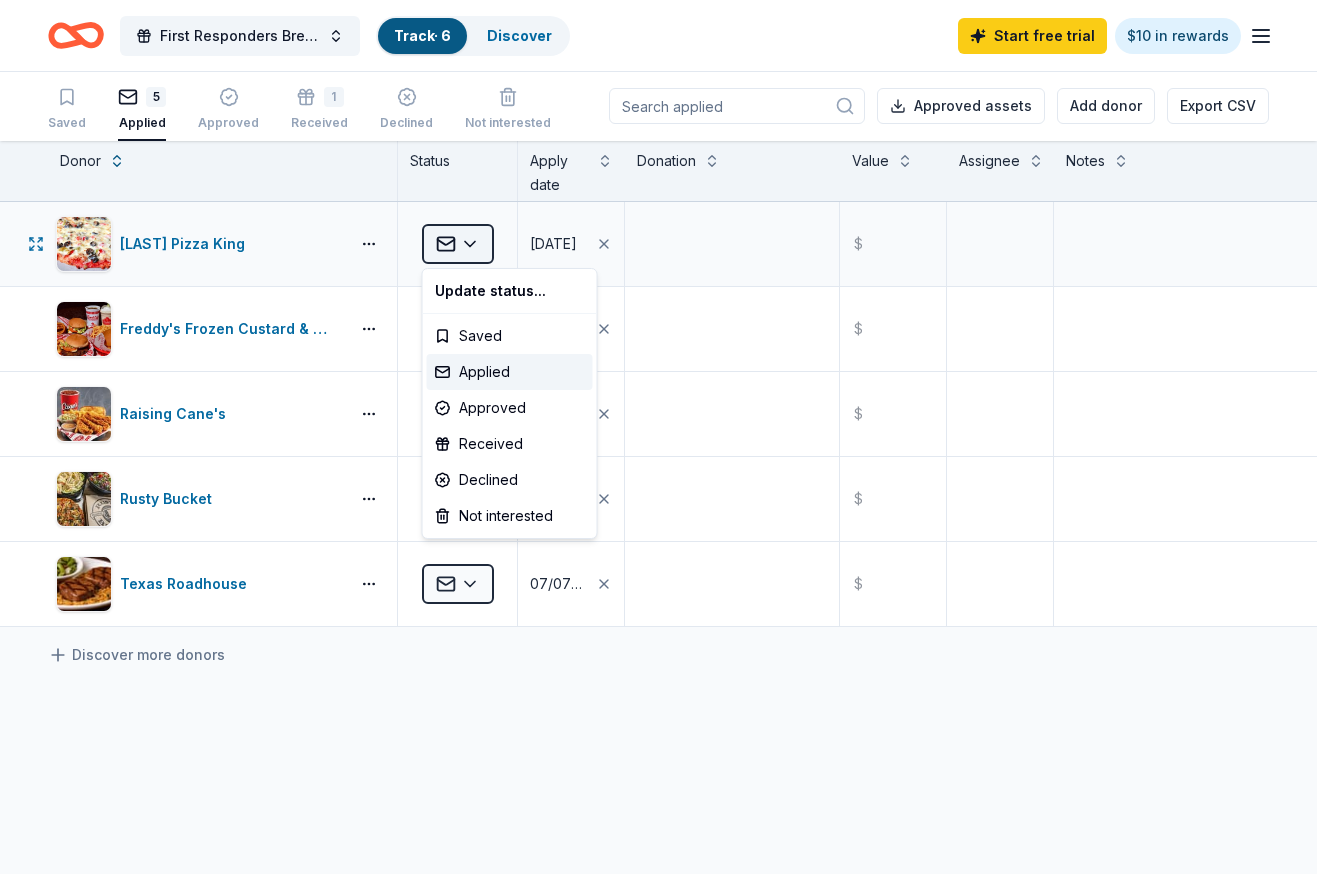 click on "First Responders Breakfast Track  · 6 Discover Start free  trial $10 in rewards Saved 5 Applied Approved 1 Received Declined Not interested  Approved assets Add donor Export CSV Donor Status Apply date Donation Value Assignee Notes Cassanos Pizza King Applied 08/04/2025 $ Freddy's Frozen Custard & Steakburgers Applied 07/07/2025 $ Raising Cane's  Applied 07/07/2025 $ Rusty Bucket Applied 06/21/2025 $ Texas Roadhouse Applied 07/07/2025 $   Discover more donors Saved Update status... Saved Applied Approved Received Declined Not interested" at bounding box center (658, 436) 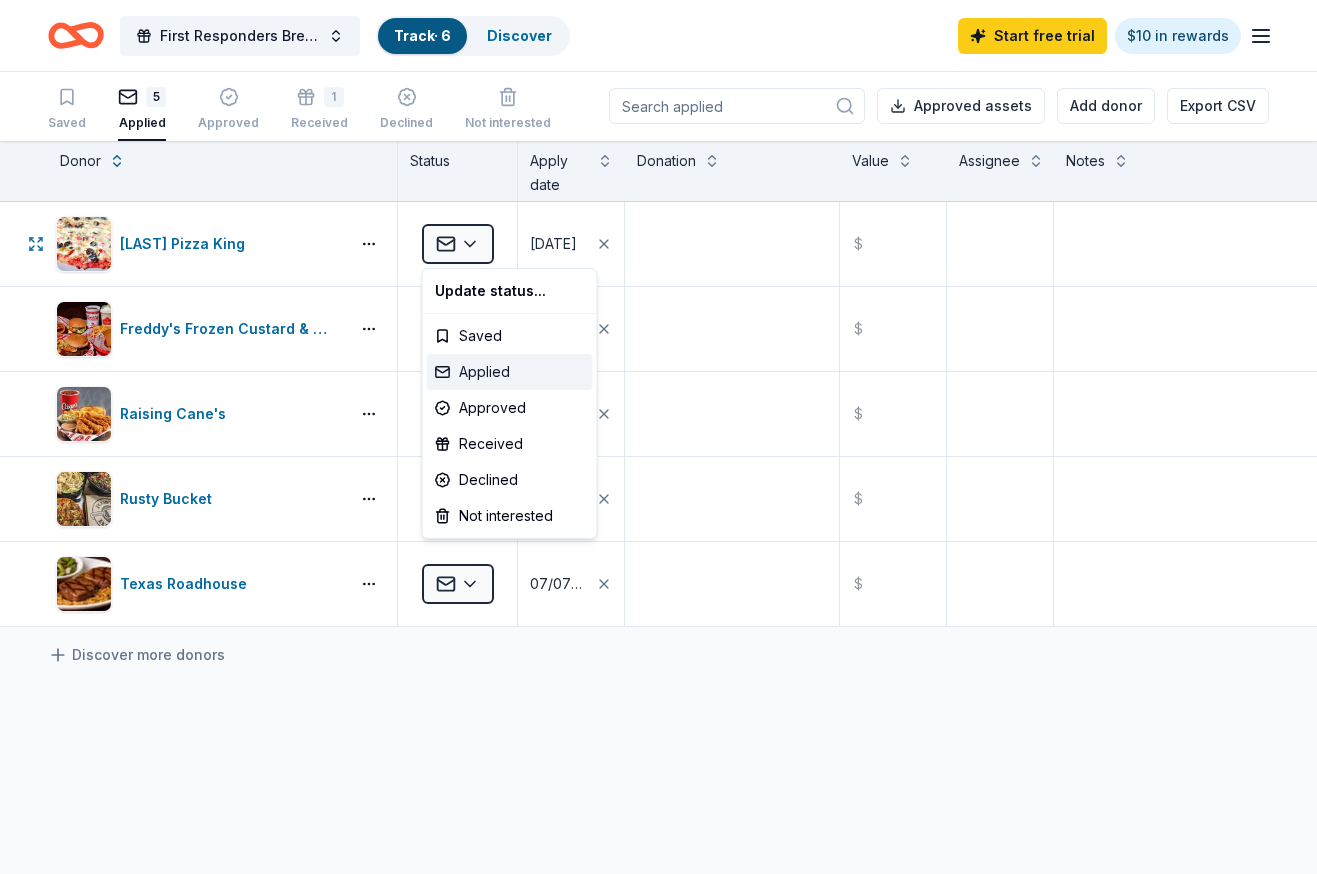 click on "Applied" at bounding box center [510, 372] 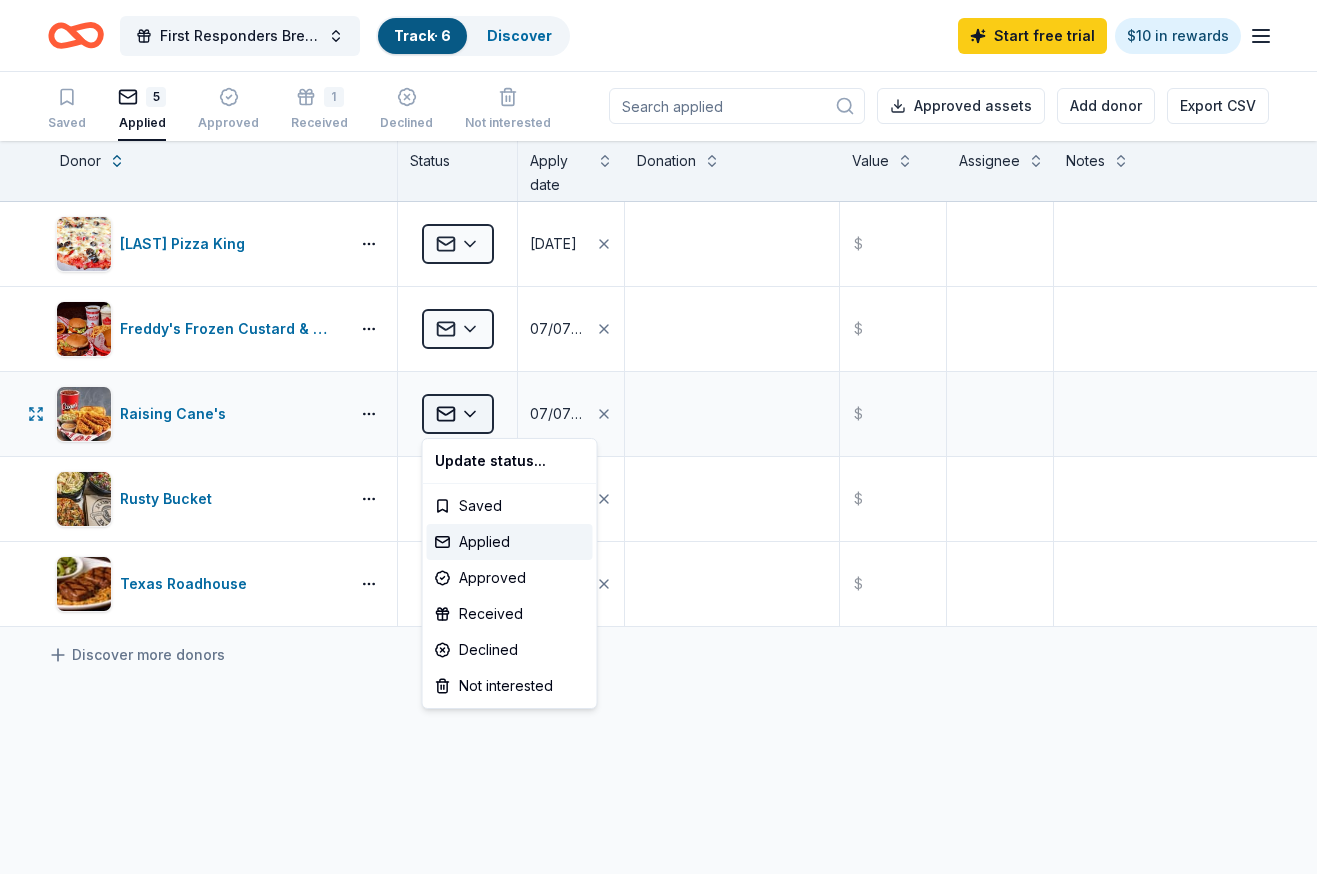 click on "First Responders Breakfast Track  · 6 Discover Start free  trial $10 in rewards Saved 5 Applied Approved 1 Received Declined Not interested  Approved assets Add donor Export CSV Donor Status Apply date Donation Value Assignee Notes Cassanos Pizza King Applied 08/04/2025 $ Freddy's Frozen Custard & Steakburgers Applied 07/07/2025 $ Raising Cane's  Applied 07/07/2025 $ Rusty Bucket Applied 06/21/2025 $ Texas Roadhouse Applied 07/07/2025 $   Discover more donors Saved Update status... Saved Applied Approved Received Declined Not interested" at bounding box center [658, 436] 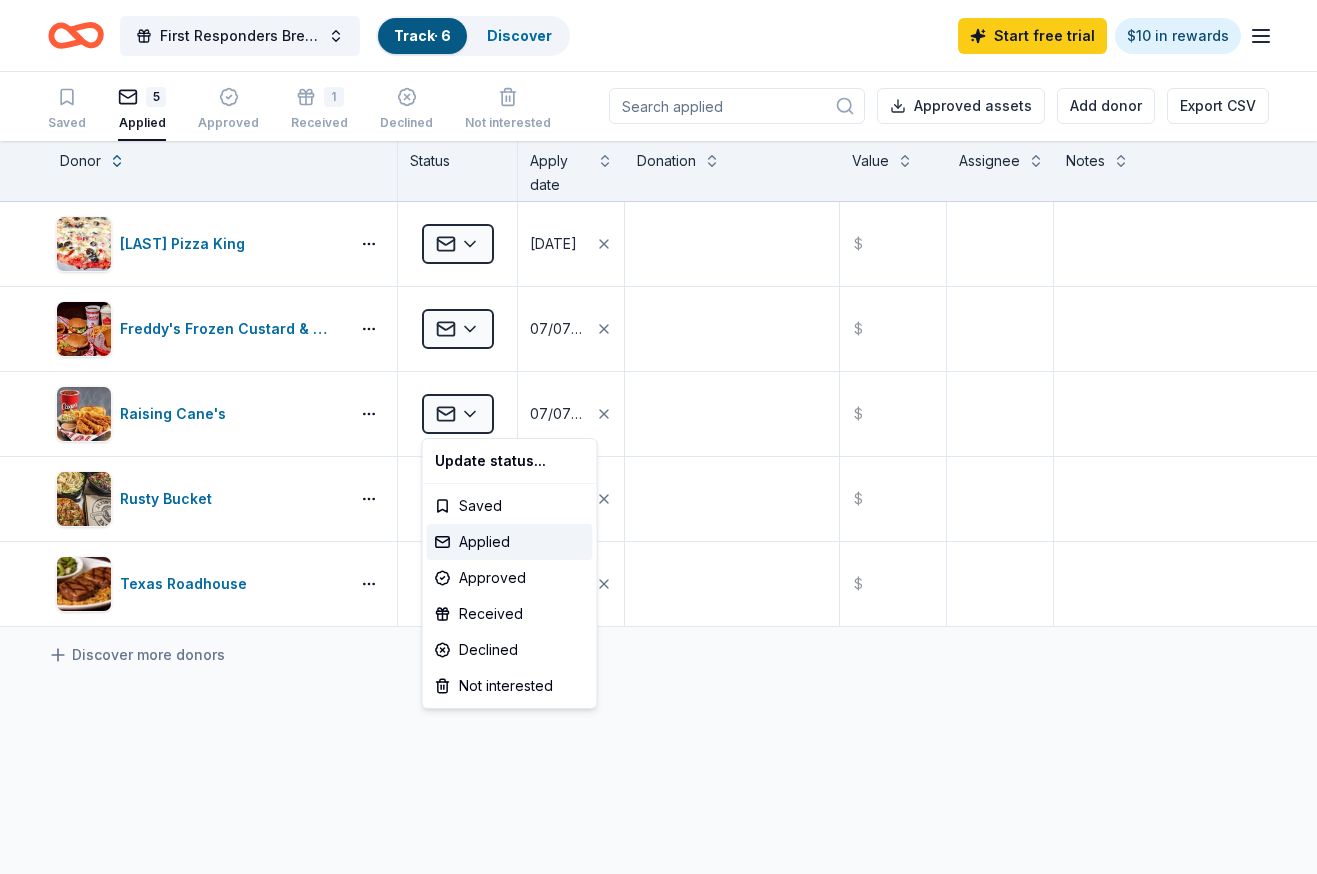 drag, startPoint x: 824, startPoint y: 778, endPoint x: 819, endPoint y: 754, distance: 24.5153 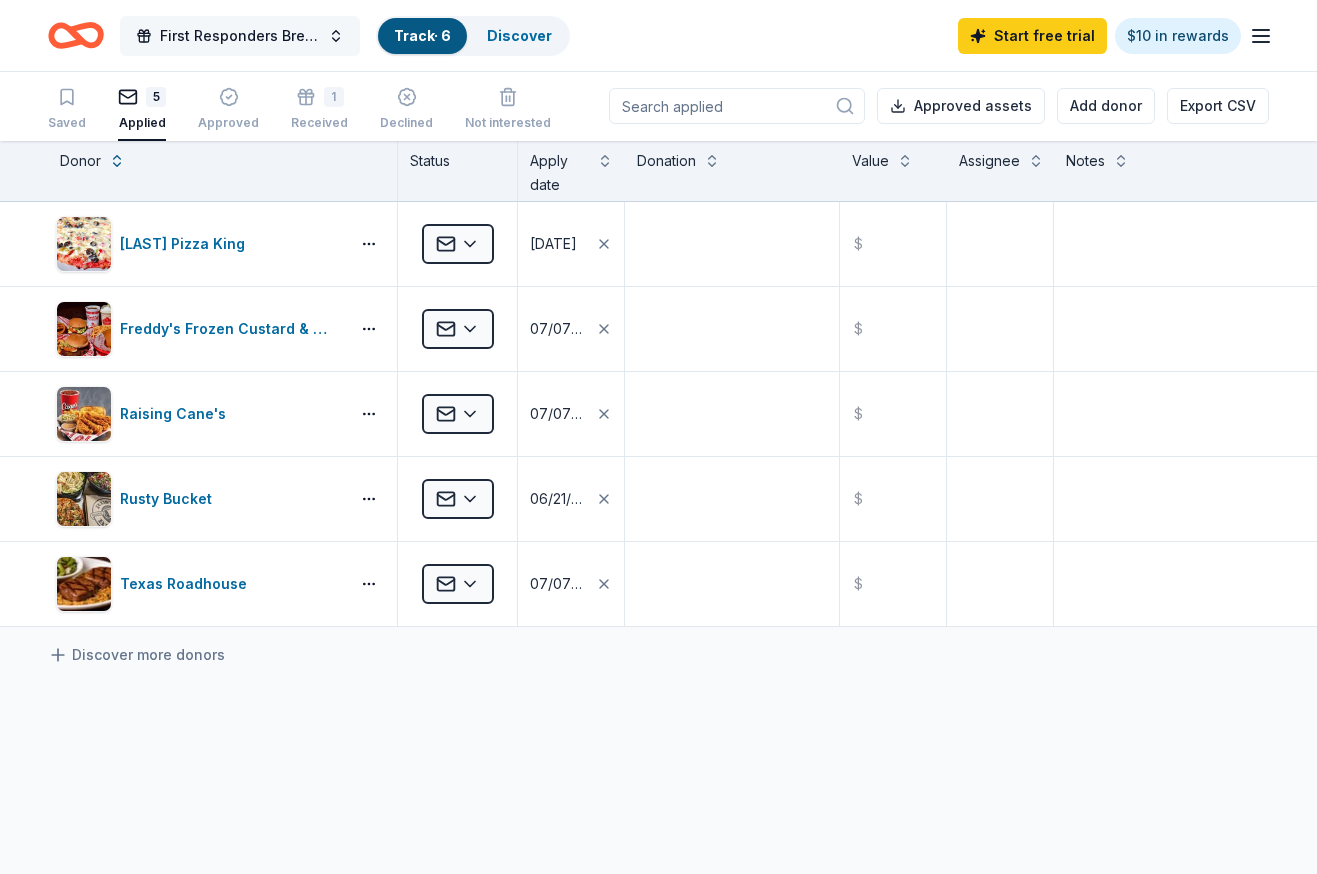click on "First Responders Breakfast" at bounding box center (240, 36) 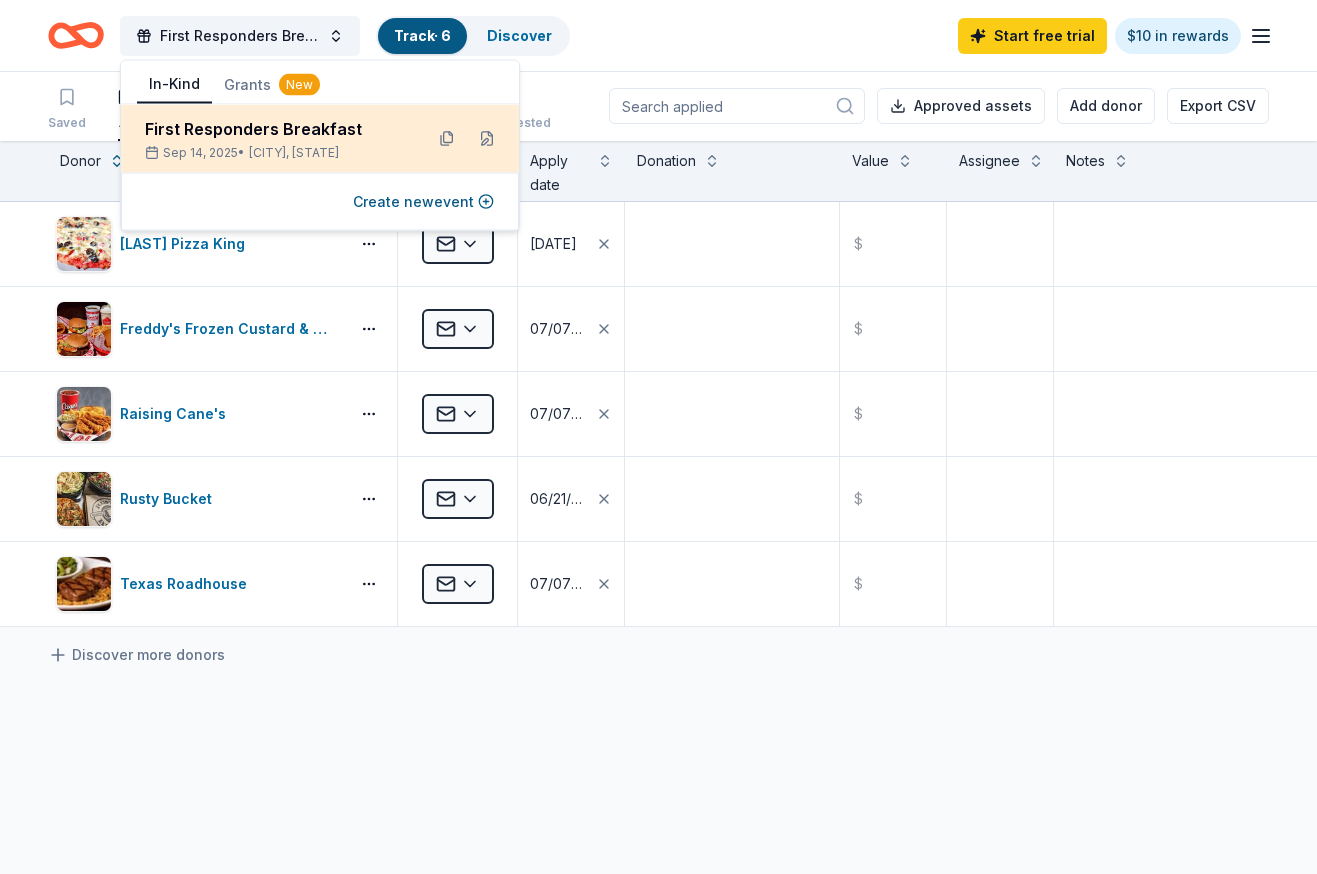 click on "First Responders Breakfast Sep 14, 2025  •  Clayton, OH" at bounding box center [276, 139] 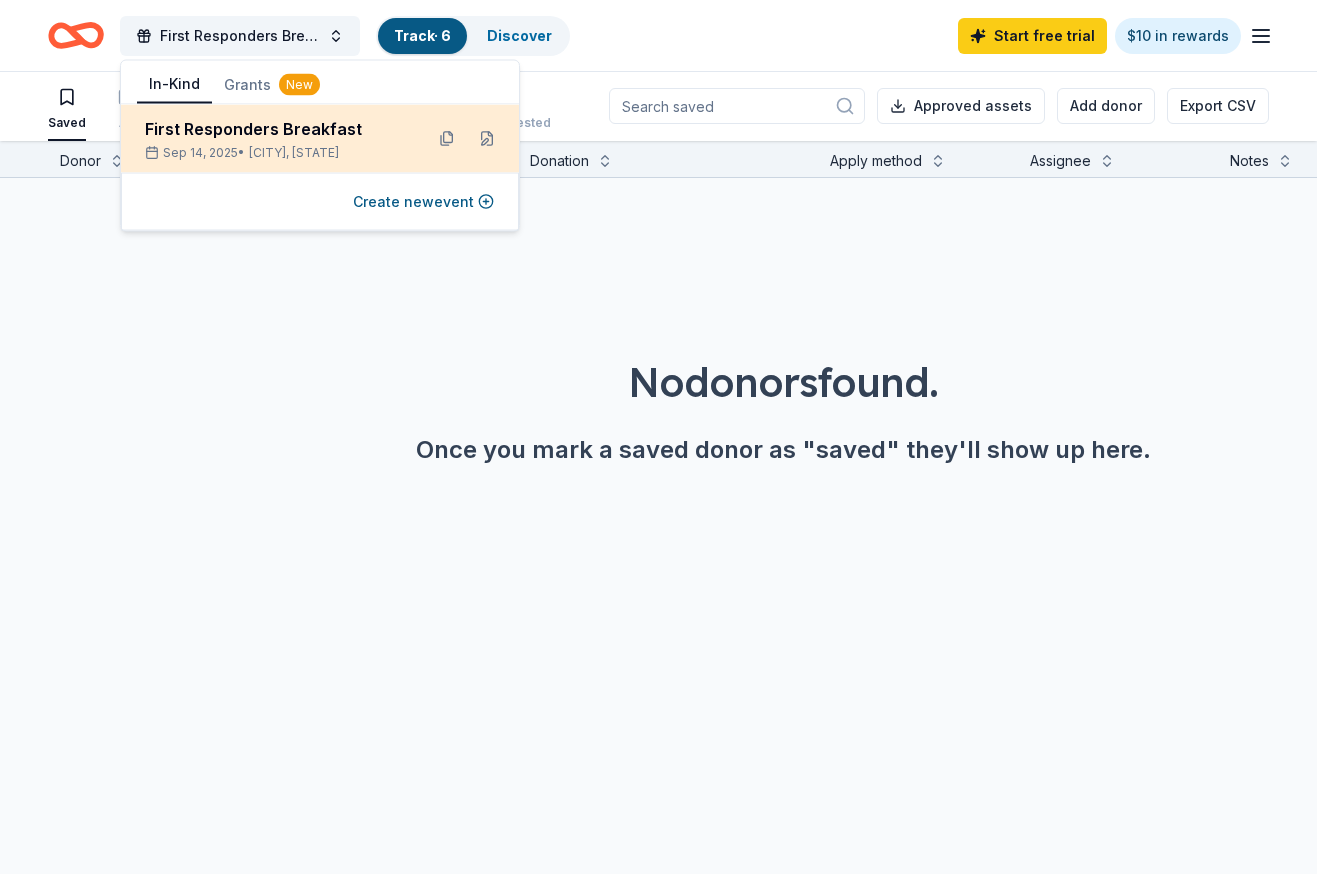 click on "First Responders Breakfast Sep 14, 2025  •  Clayton, OH" at bounding box center [276, 139] 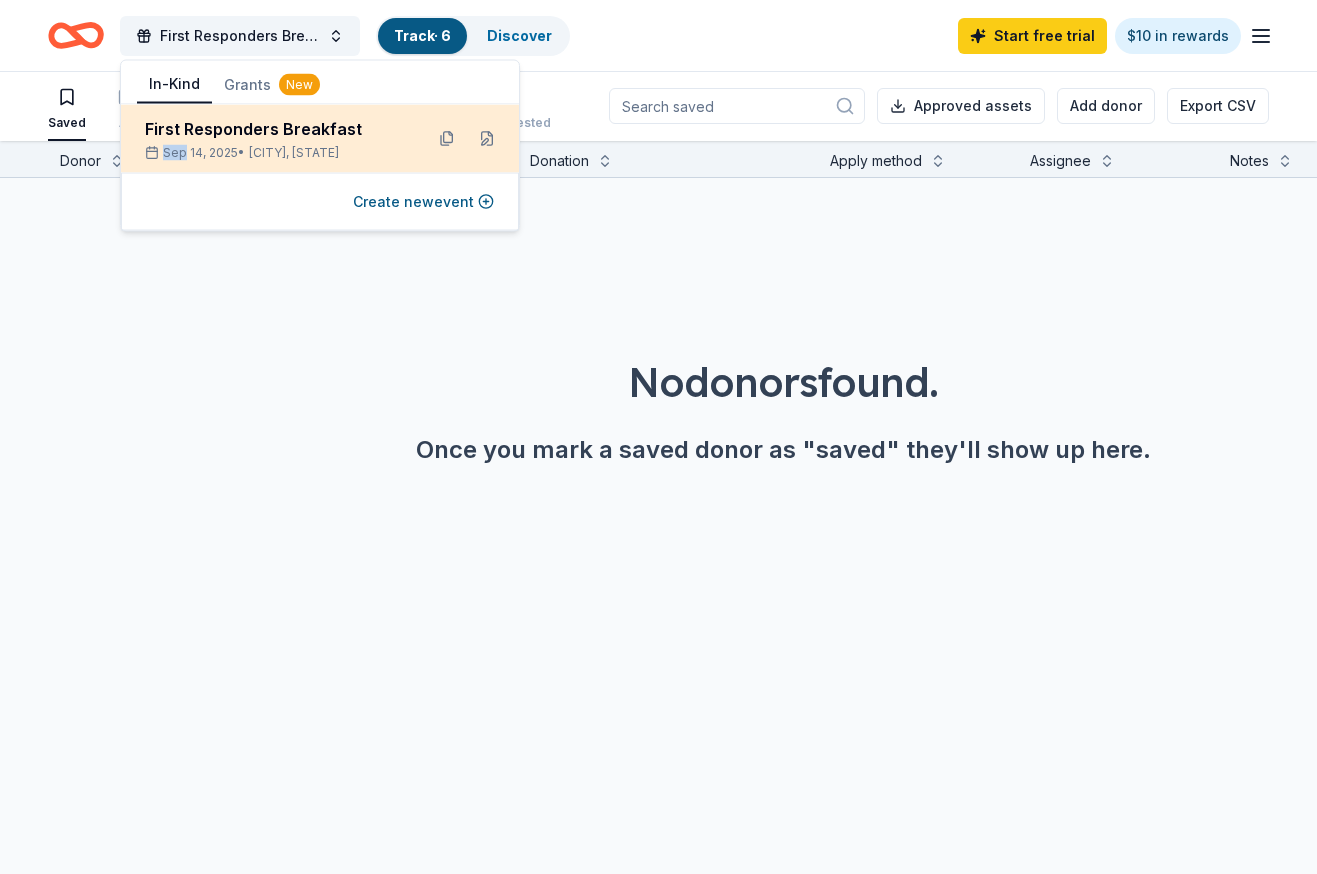 click on "First Responders Breakfast Sep 14, 2025  •  Clayton, OH" at bounding box center [276, 139] 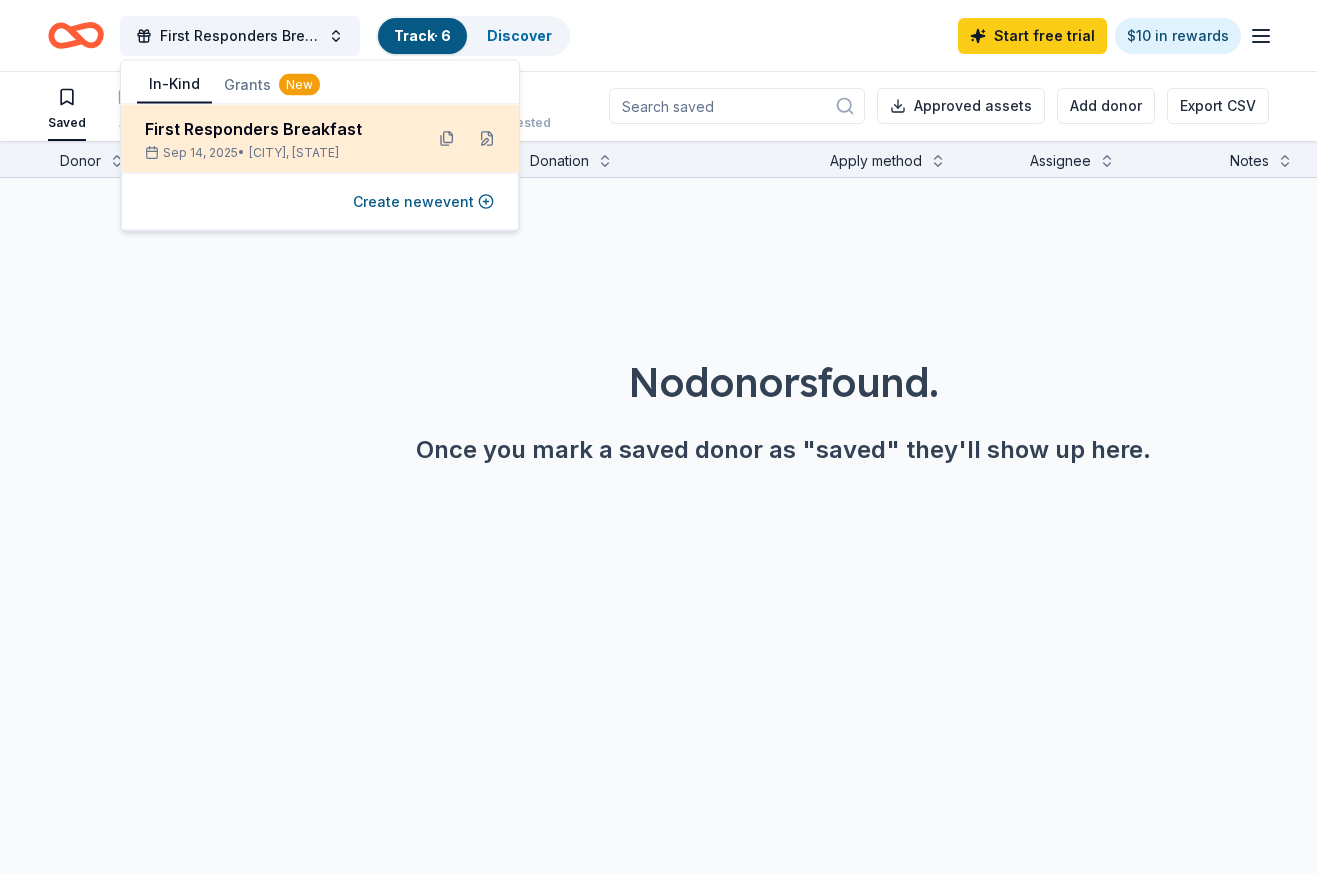 click on "First Responders Breakfast Sep 14, 2025  •  Clayton, OH" at bounding box center (320, 139) 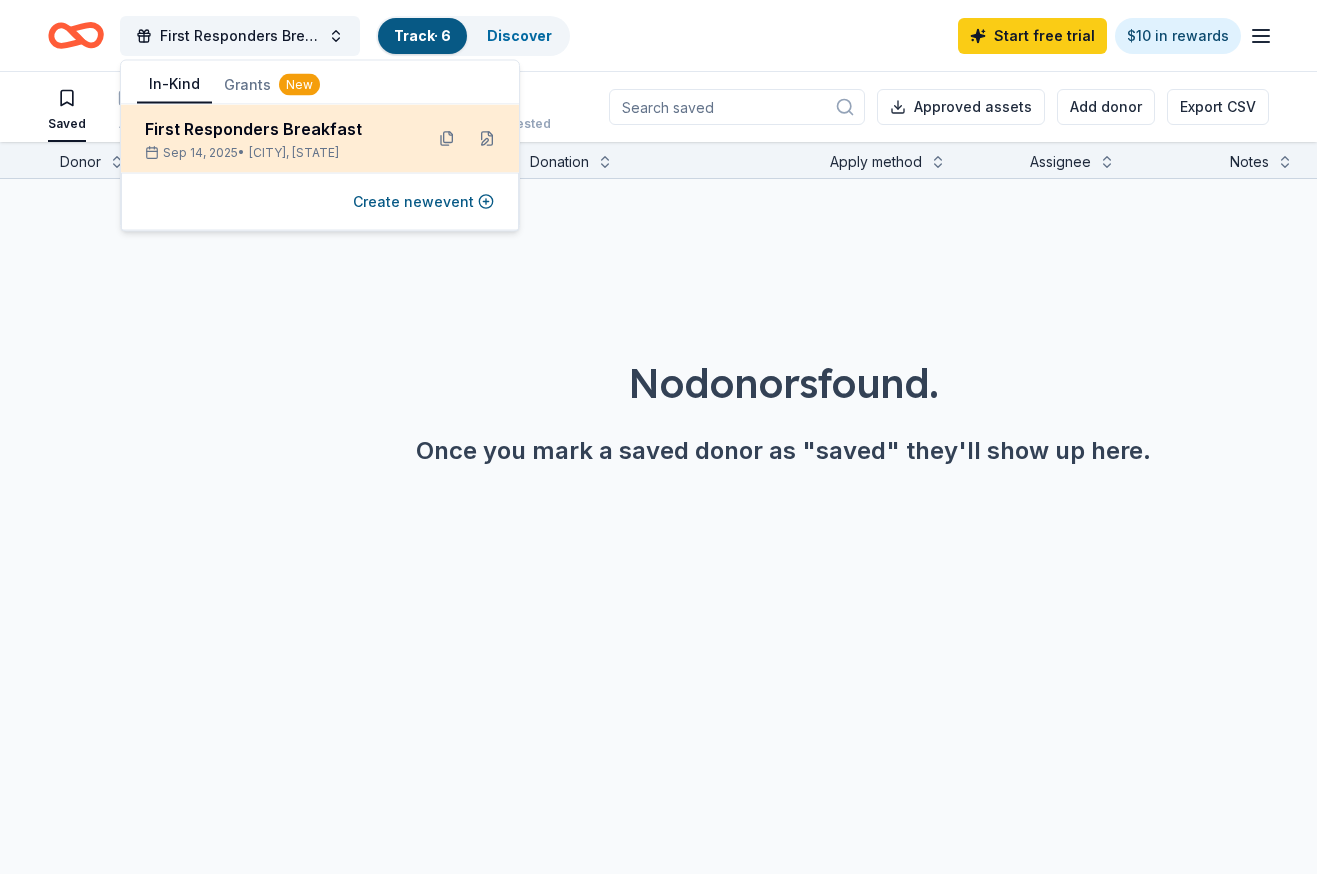 click on "First Responders Breakfast Sep 14, 2025  •  Clayton, OH" at bounding box center [320, 139] 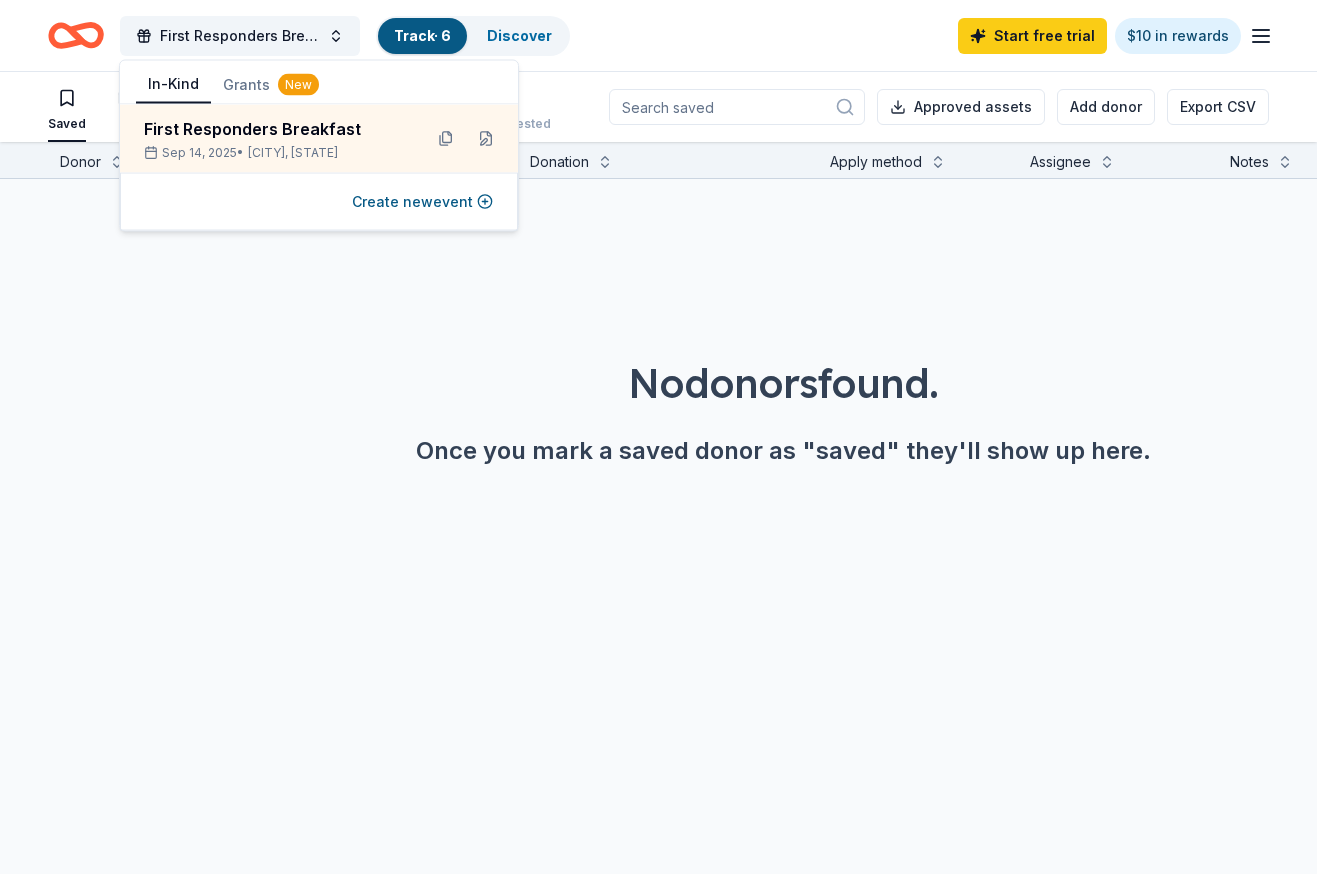 click on "In-Kind" at bounding box center (173, 85) 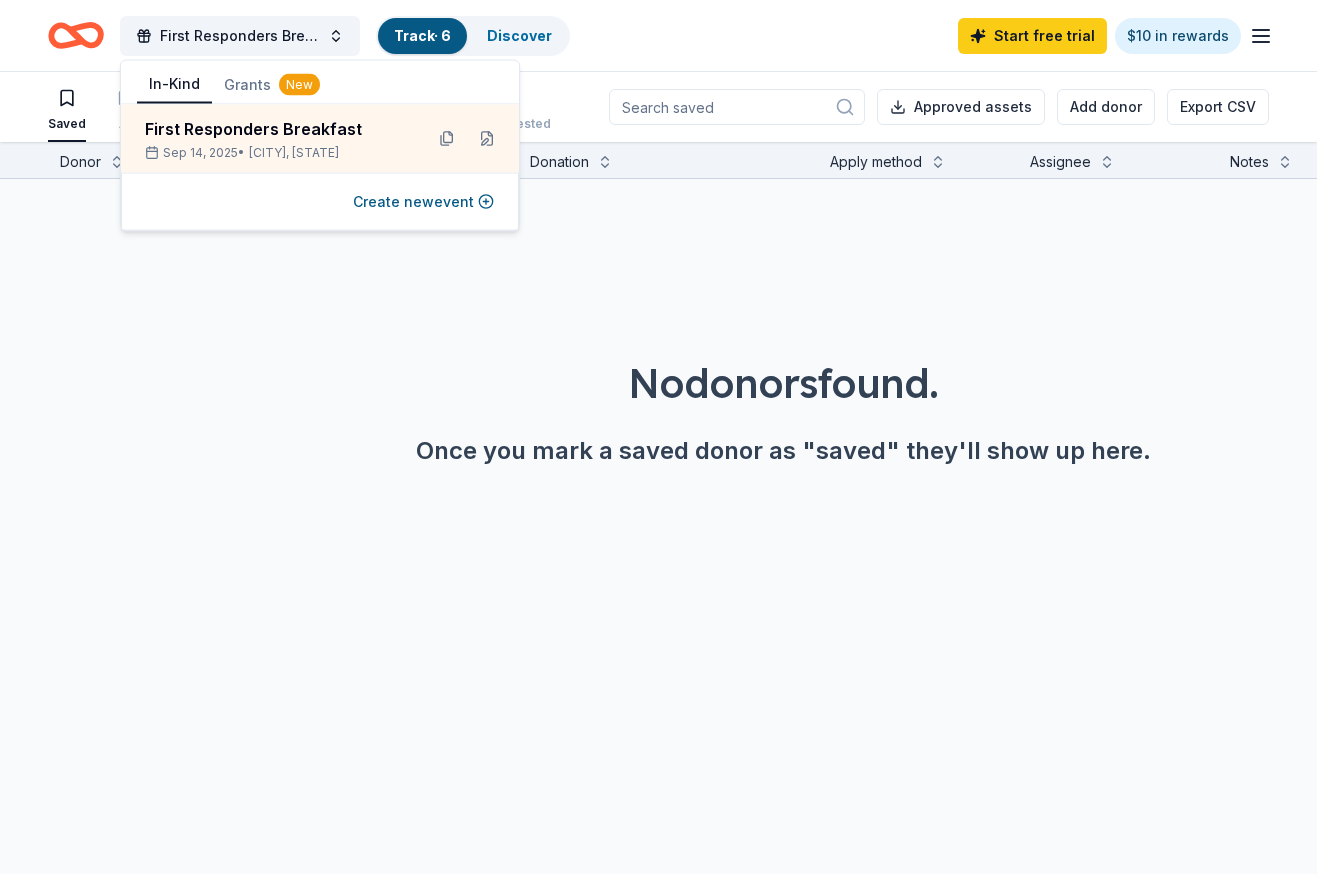 click on "Track  · 6" at bounding box center [422, 35] 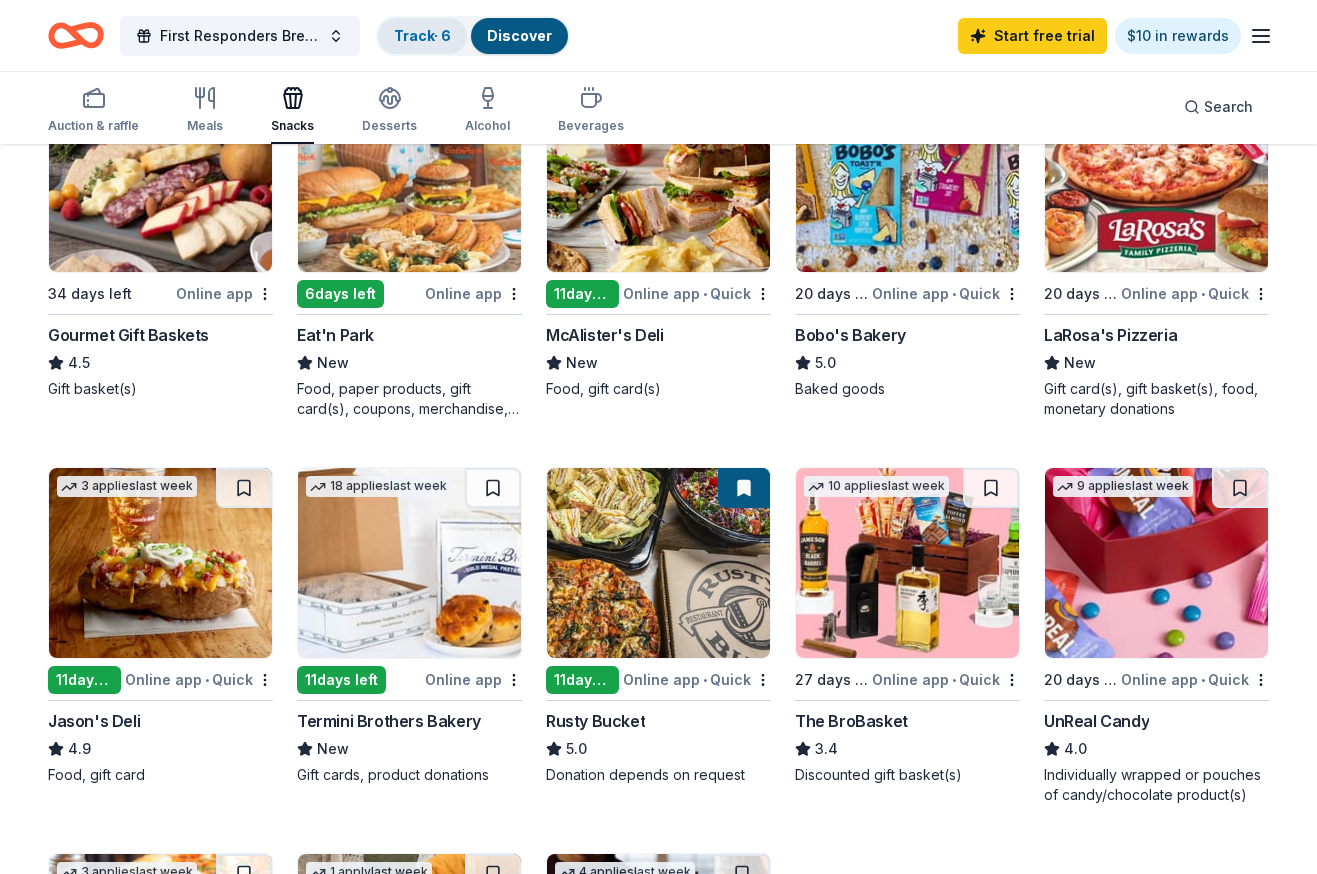 scroll, scrollTop: 679, scrollLeft: 0, axis: vertical 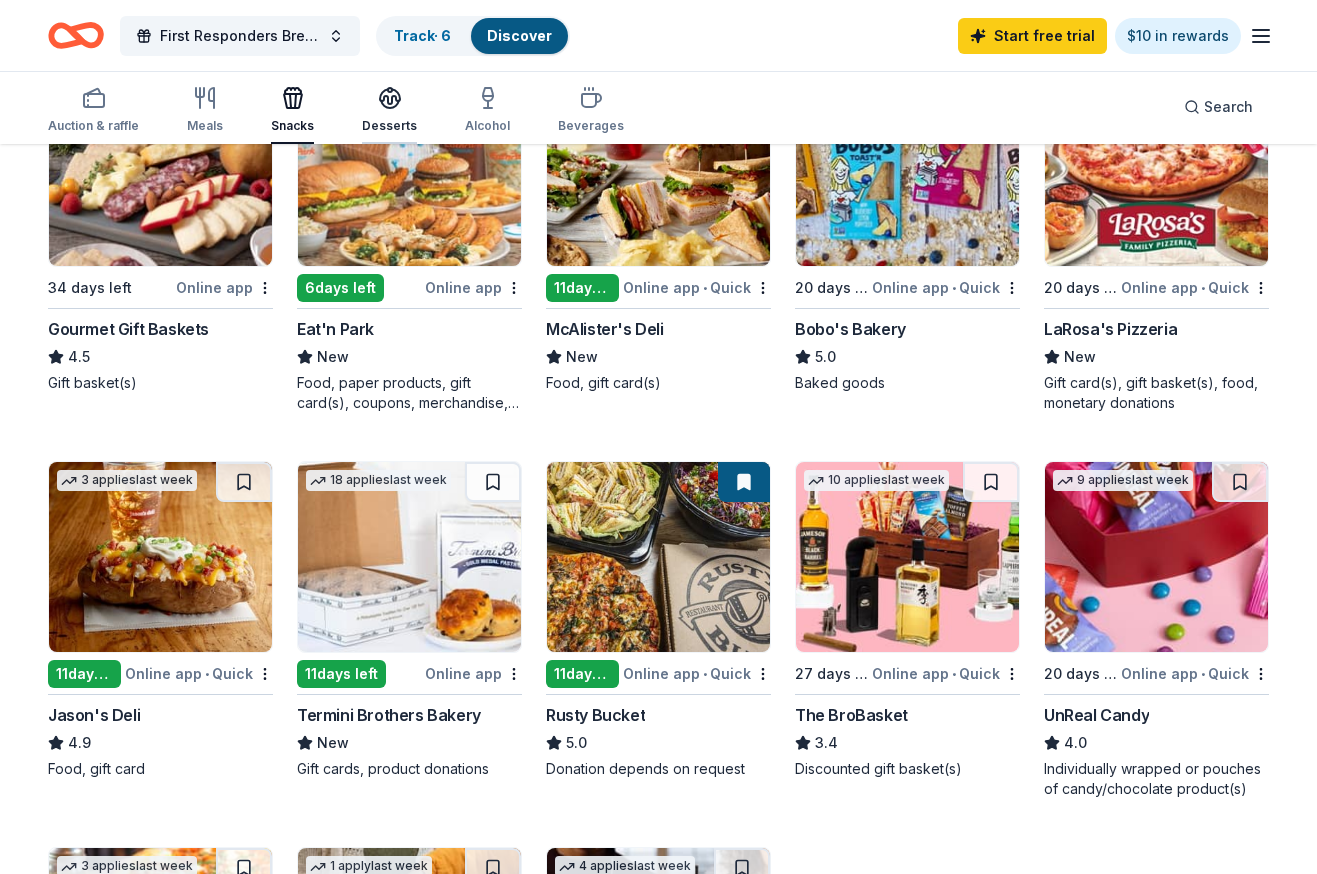 click 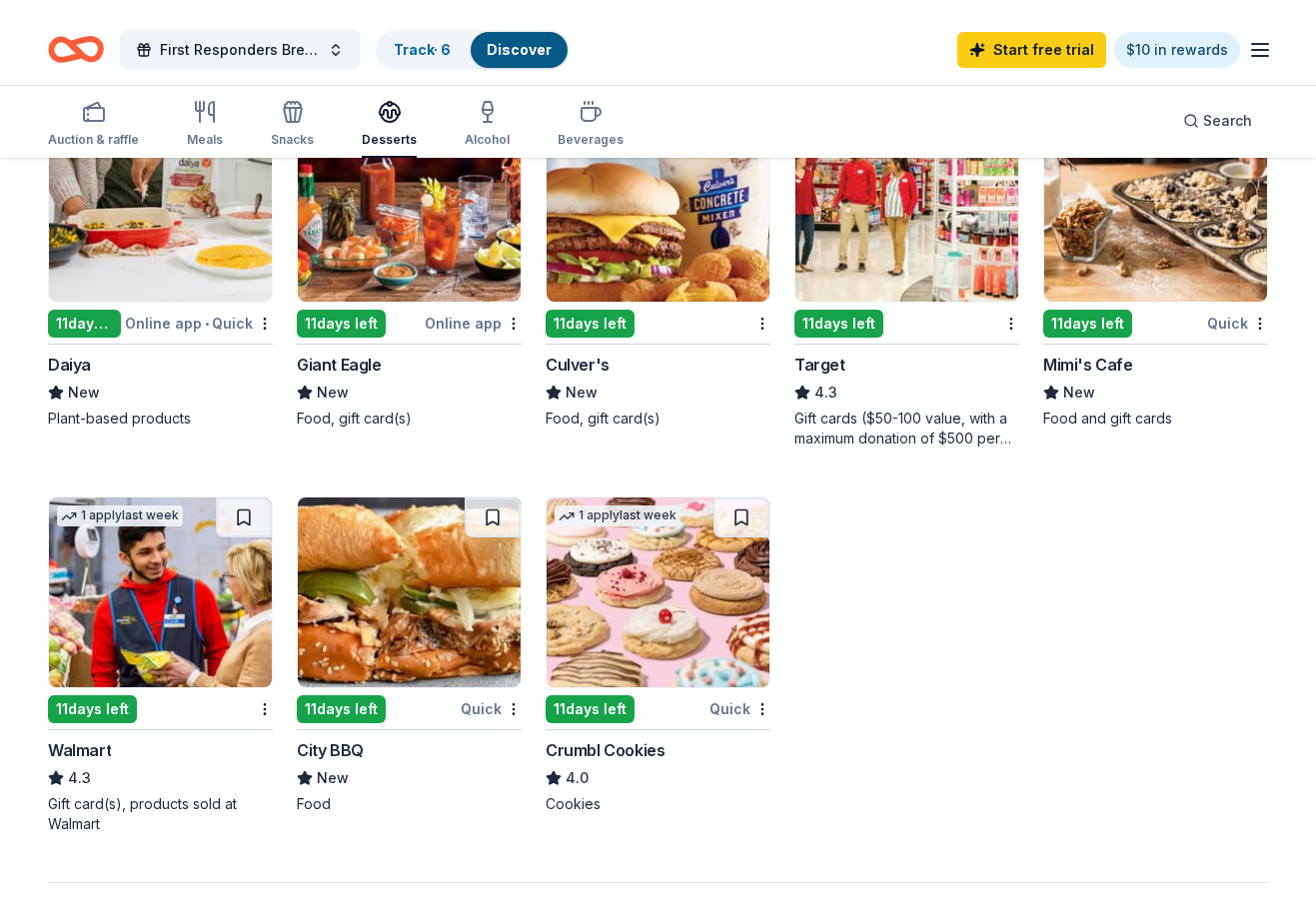 scroll, scrollTop: 1069, scrollLeft: 0, axis: vertical 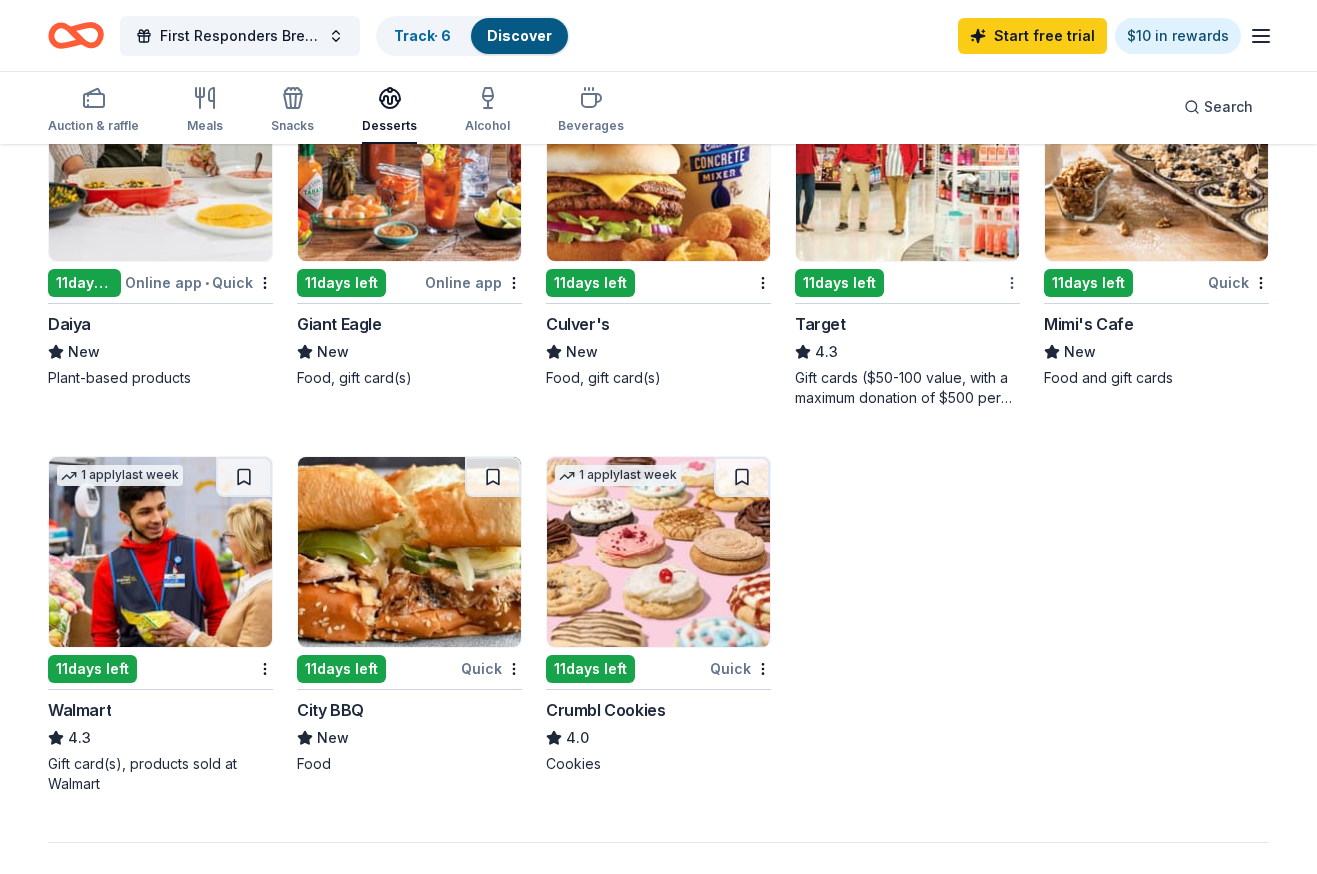 click on "First Responders Breakfast Track  · 6 Discover Start free  trial $10 in rewards Auction & raffle Meals Snacks Desserts Alcohol Beverages Search 35 results  in  Clayton, OH Application deadlines 34  this month 1  in September 1  passed Local 20 days left Online app Perry's Ice Cream New Ice cream sandwiches, select 3 gallon tubs 6   applies  last week 11  days left Online app • Quick McAlister's Deli New Food, gift card(s) 9   applies  last week 11  days left Online app • Quick Freddy's Frozen Custard & Steakburgers 4.6 Gift basket(s), gift card(s), food Local 6  days left Online app Eat'n Park New Food, paper products, gift card(s), coupons, merchandise, monetary donations 13   applies  last week 34 days left Online app Gourmet Gift Baskets 4.5 Gift basket(s) 3   applies  last week 11  days left Online app • Quick Giordano's New Donation depends on request 18   applies  last week 11  days left Online app Termini Brothers Bakery New Gift cards, product donations 1   apply  last week 11  days left • 9" at bounding box center [658, -633] 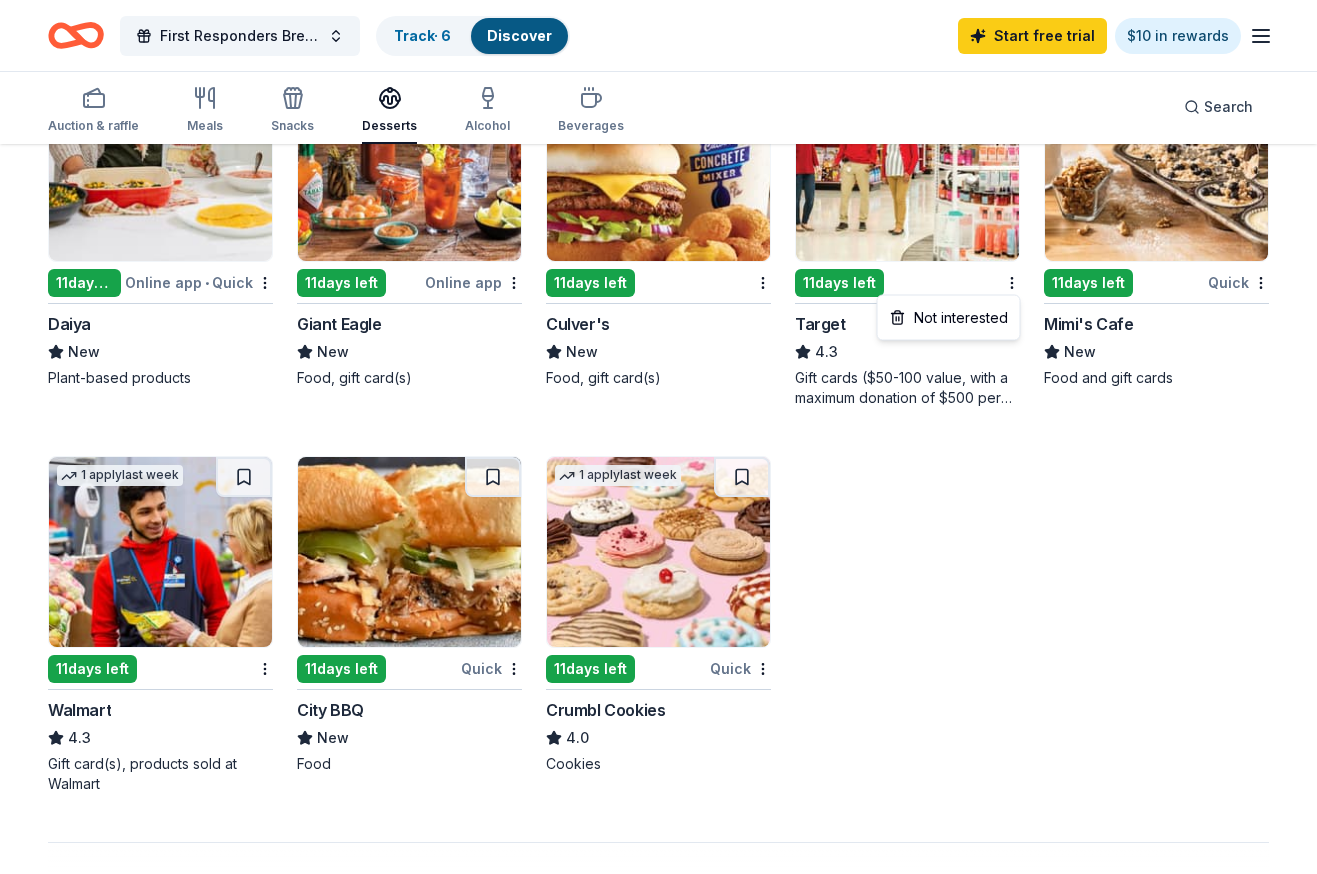 click on "First Responders Breakfast Track  · 6 Discover Start free  trial $10 in rewards Auction & raffle Meals Snacks Desserts Alcohol Beverages Search 35 results  in  Clayton, OH Application deadlines 34  this month 1  in September 1  passed Local 20 days left Online app Perry's Ice Cream New Ice cream sandwiches, select 3 gallon tubs 6   applies  last week 11  days left Online app • Quick McAlister's Deli New Food, gift card(s) 9   applies  last week 11  days left Online app • Quick Freddy's Frozen Custard & Steakburgers 4.6 Gift basket(s), gift card(s), food Local 6  days left Online app Eat'n Park New Food, paper products, gift card(s), coupons, merchandise, monetary donations 13   applies  last week 34 days left Online app Gourmet Gift Baskets 4.5 Gift basket(s) 3   applies  last week 11  days left Online app • Quick Giordano's New Donation depends on request 18   applies  last week 11  days left Online app Termini Brothers Bakery New Gift cards, product donations 1   apply  last week 11  days left • 9" at bounding box center [658, -633] 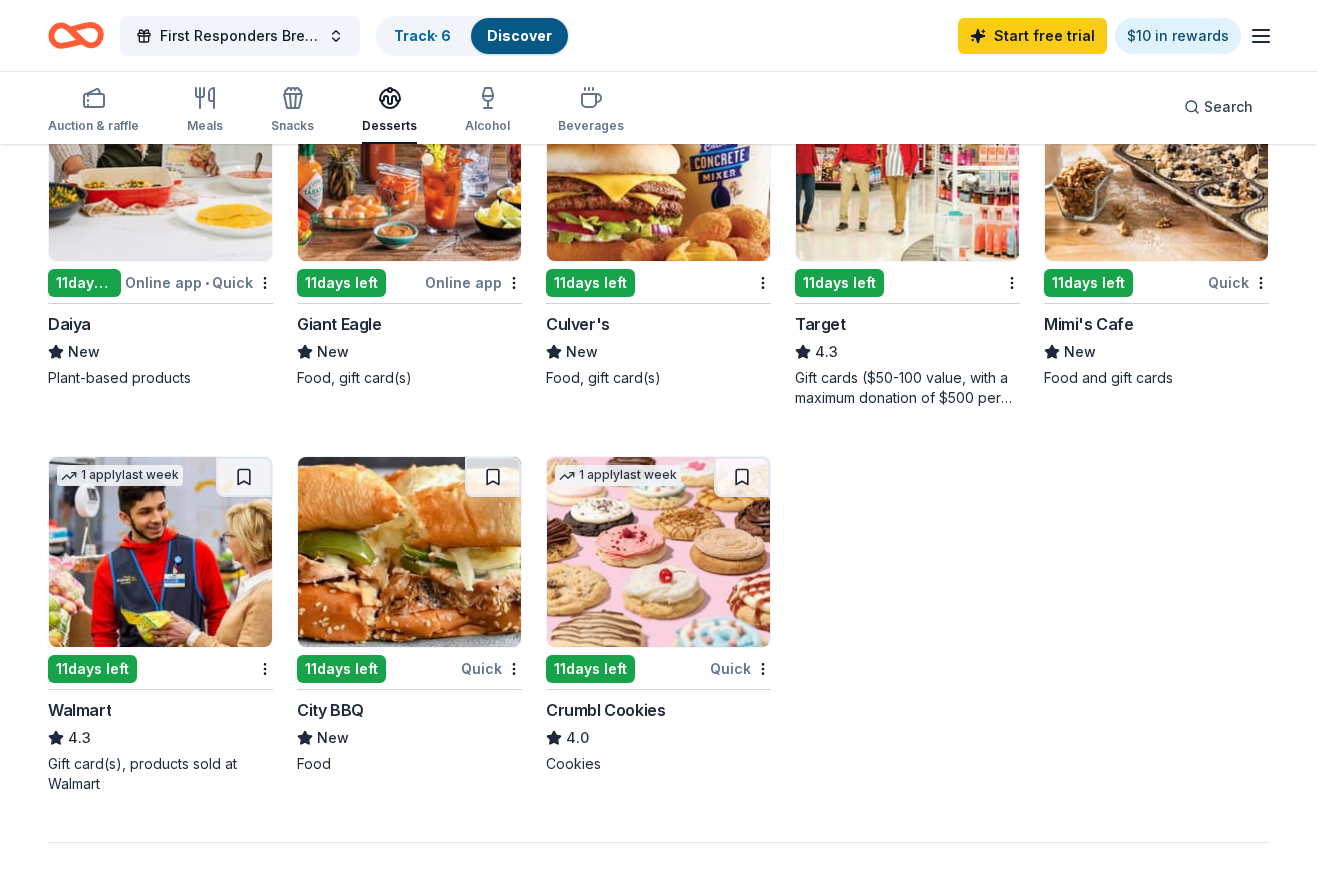 drag, startPoint x: 880, startPoint y: 295, endPoint x: 851, endPoint y: 278, distance: 33.61547 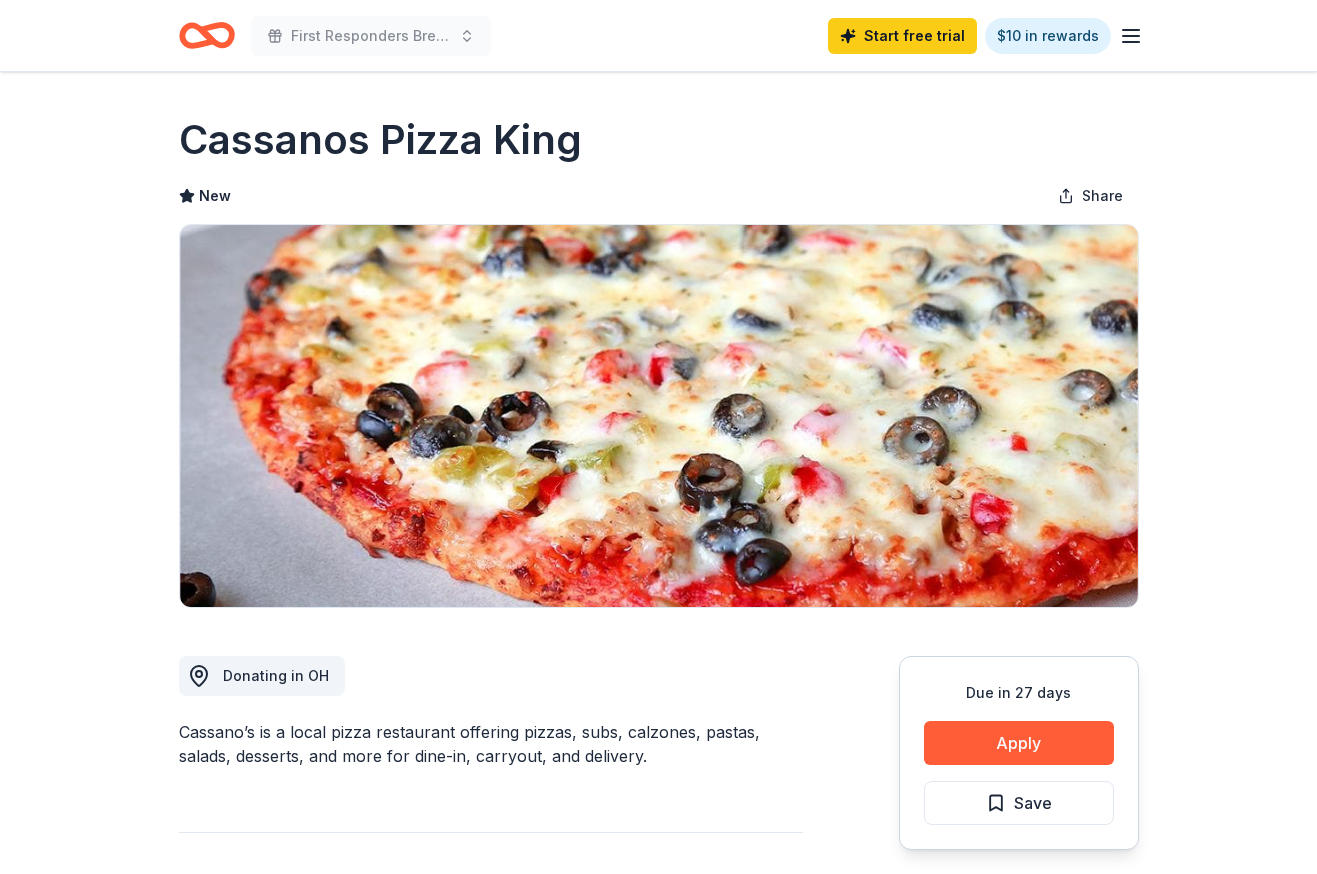 scroll, scrollTop: 0, scrollLeft: 0, axis: both 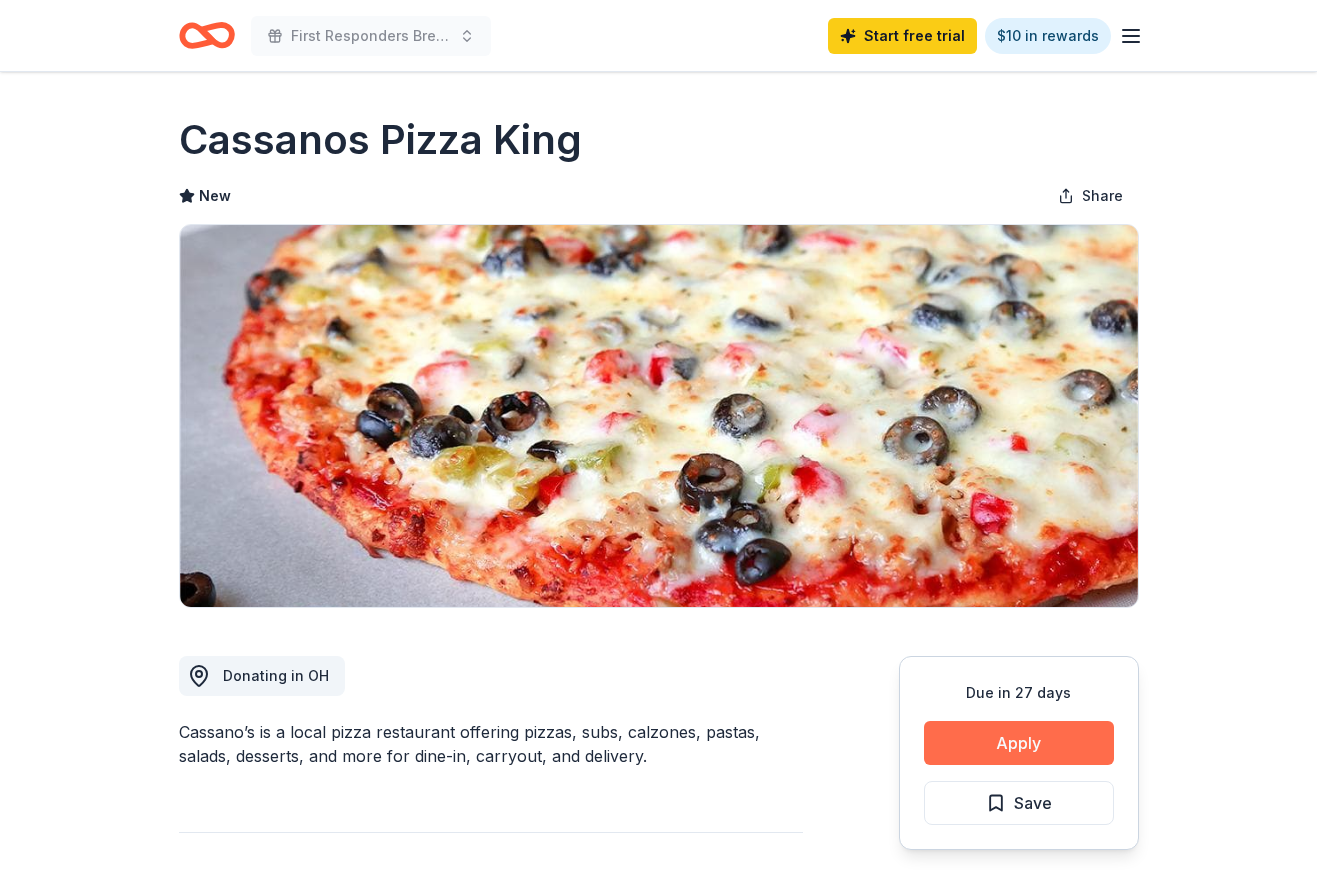 click on "Apply" at bounding box center (1019, 743) 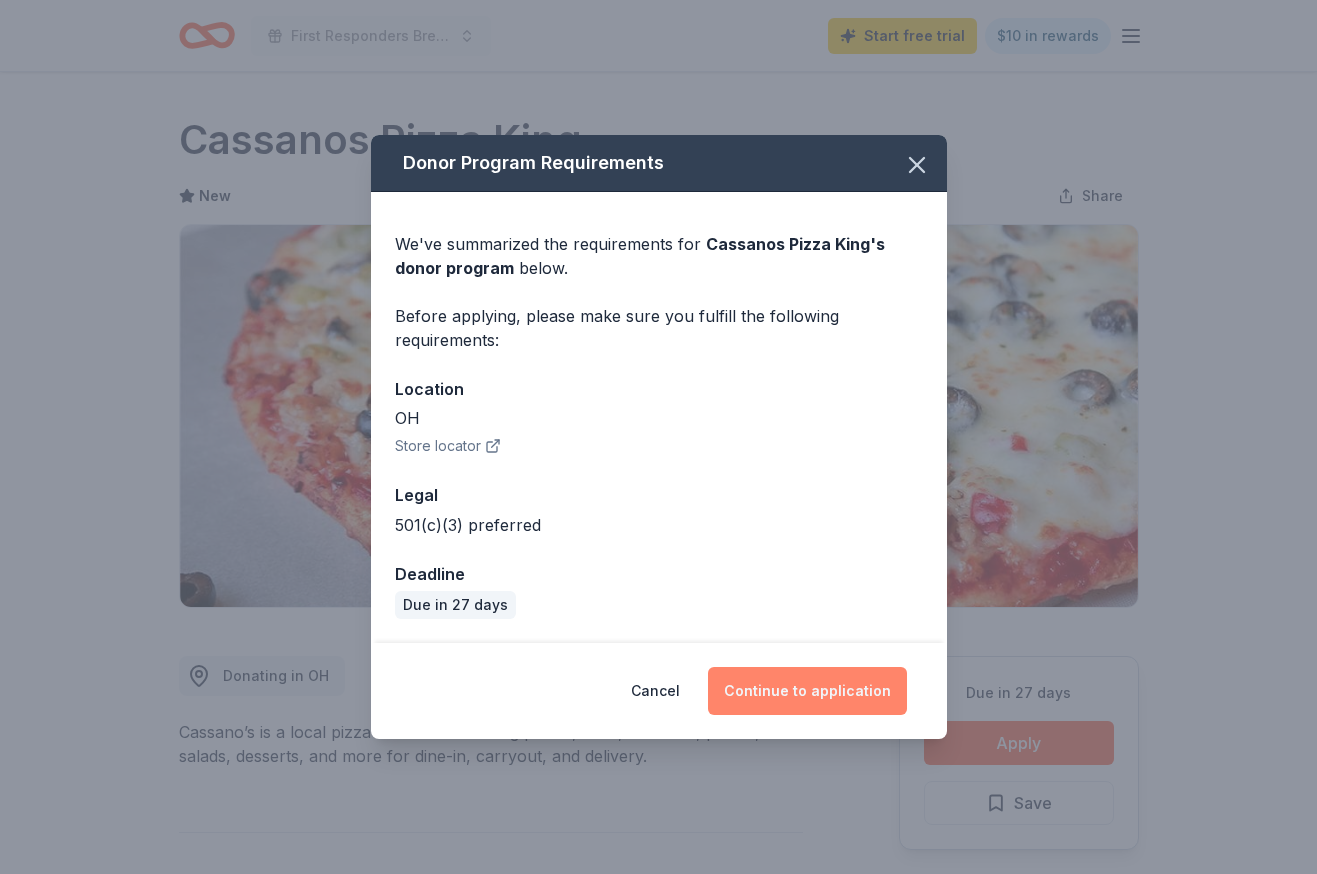 click on "Continue to application" at bounding box center [807, 691] 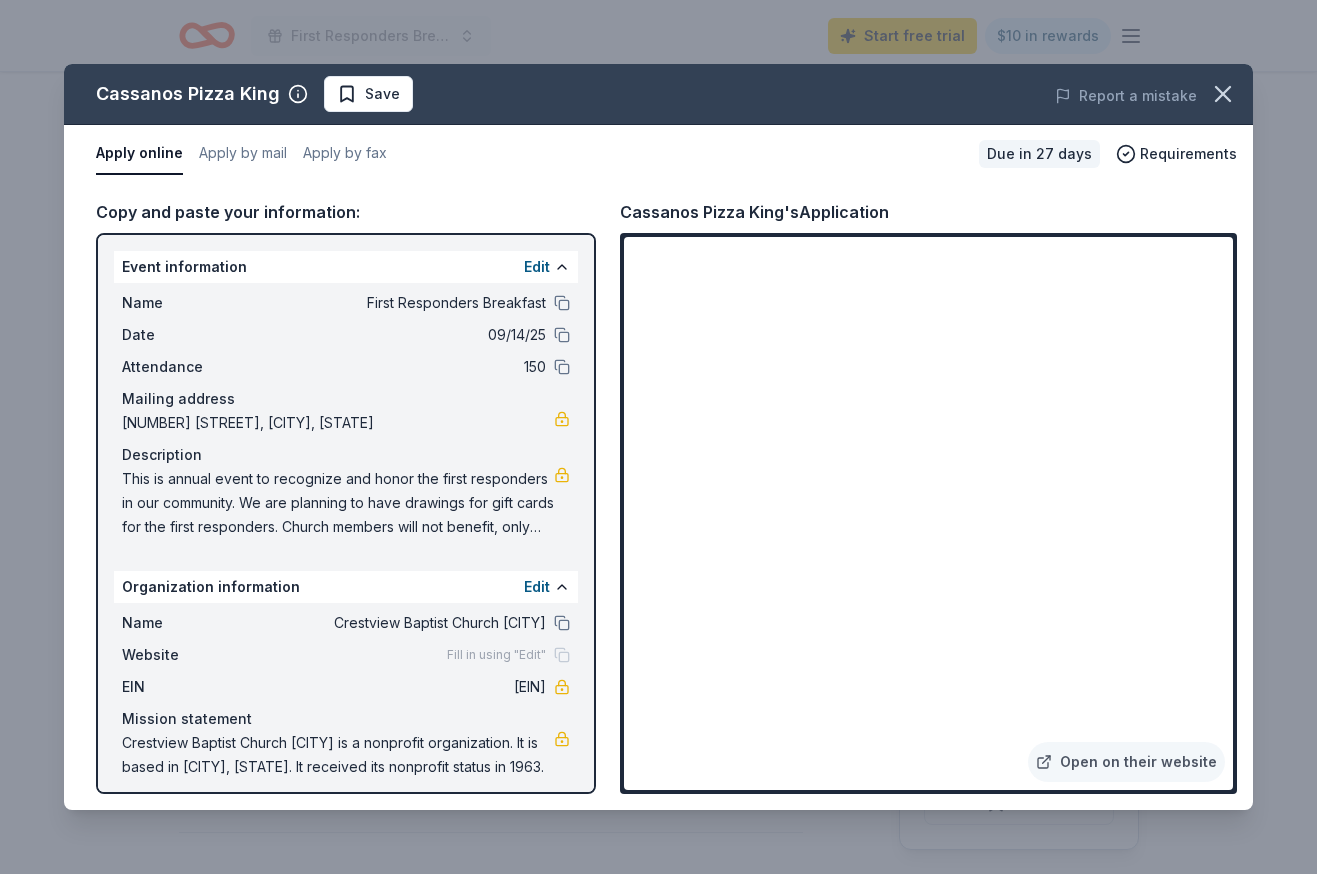 drag, startPoint x: 109, startPoint y: 256, endPoint x: 148, endPoint y: 663, distance: 408.8643 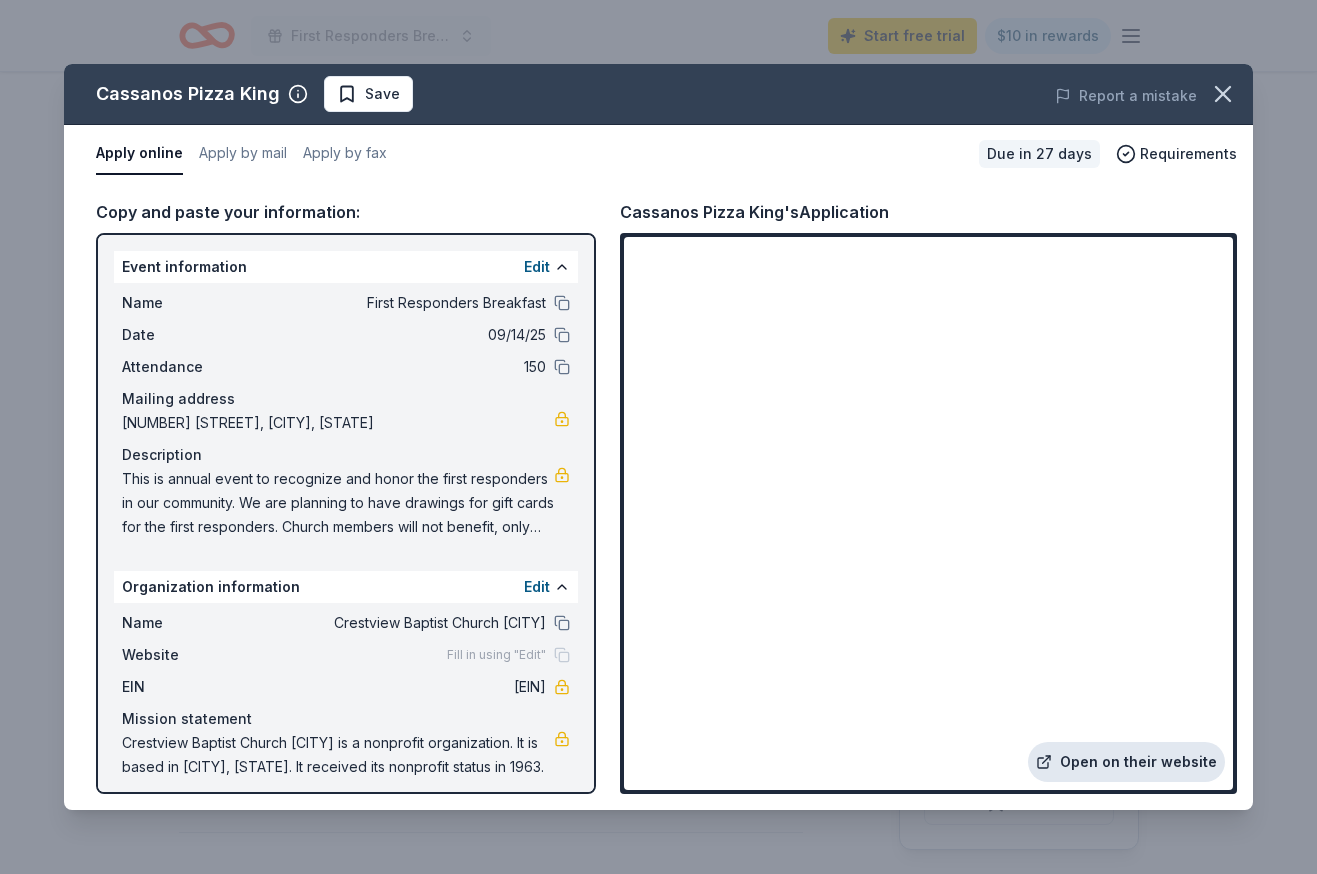 click on "Open on their website" at bounding box center (1126, 762) 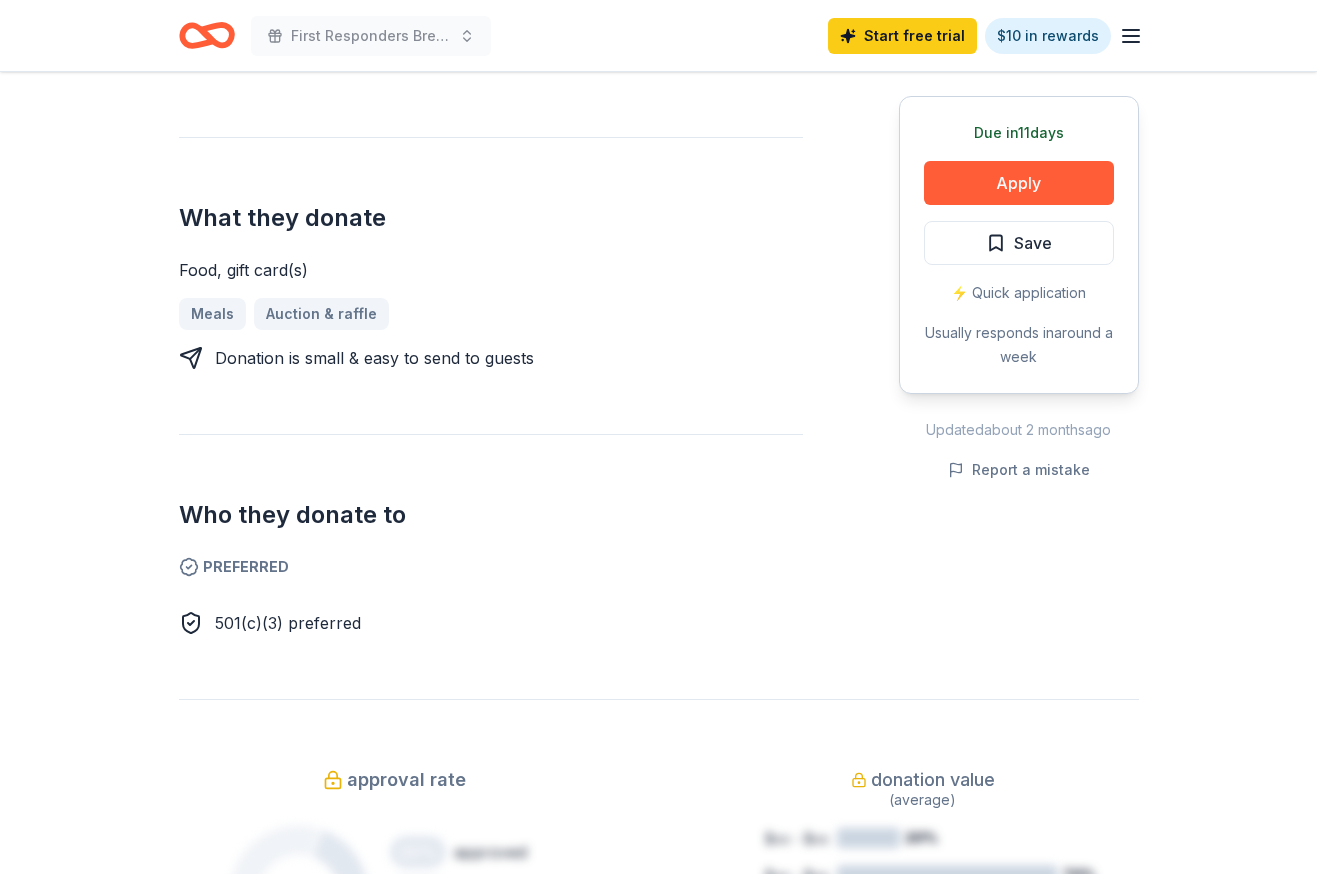 scroll, scrollTop: 701, scrollLeft: 0, axis: vertical 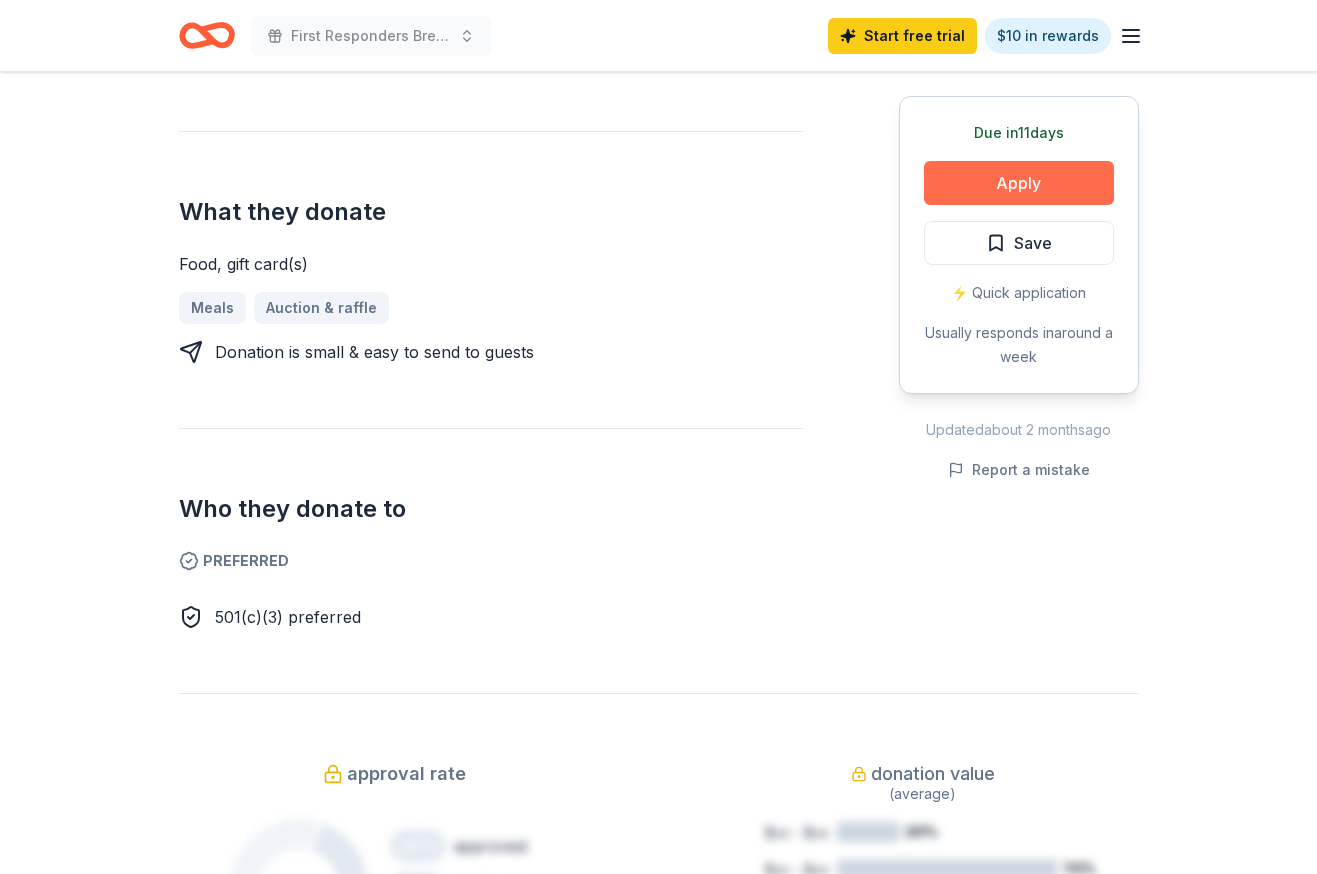 click on "Apply" at bounding box center [1019, 183] 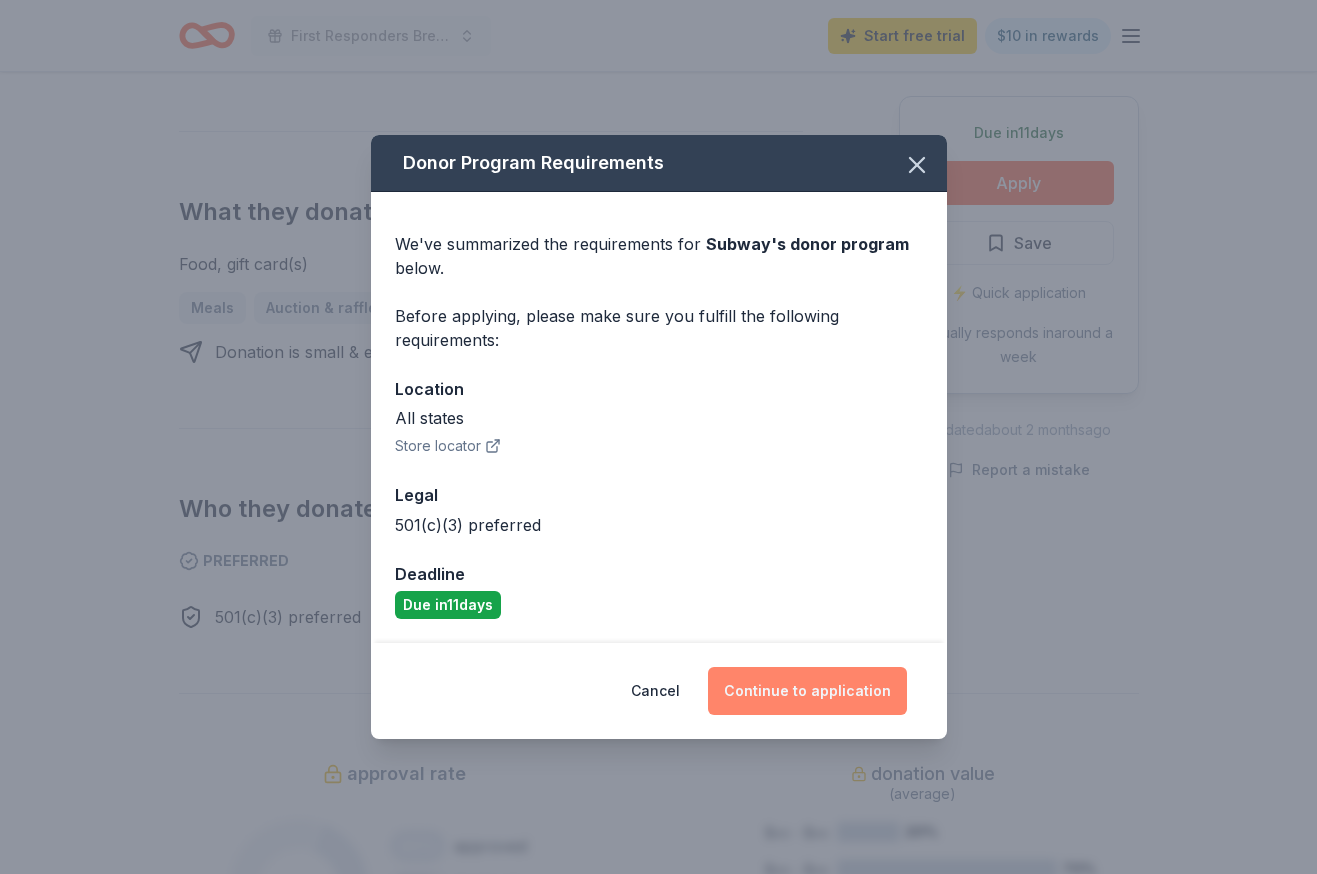 click on "Continue to application" at bounding box center (807, 691) 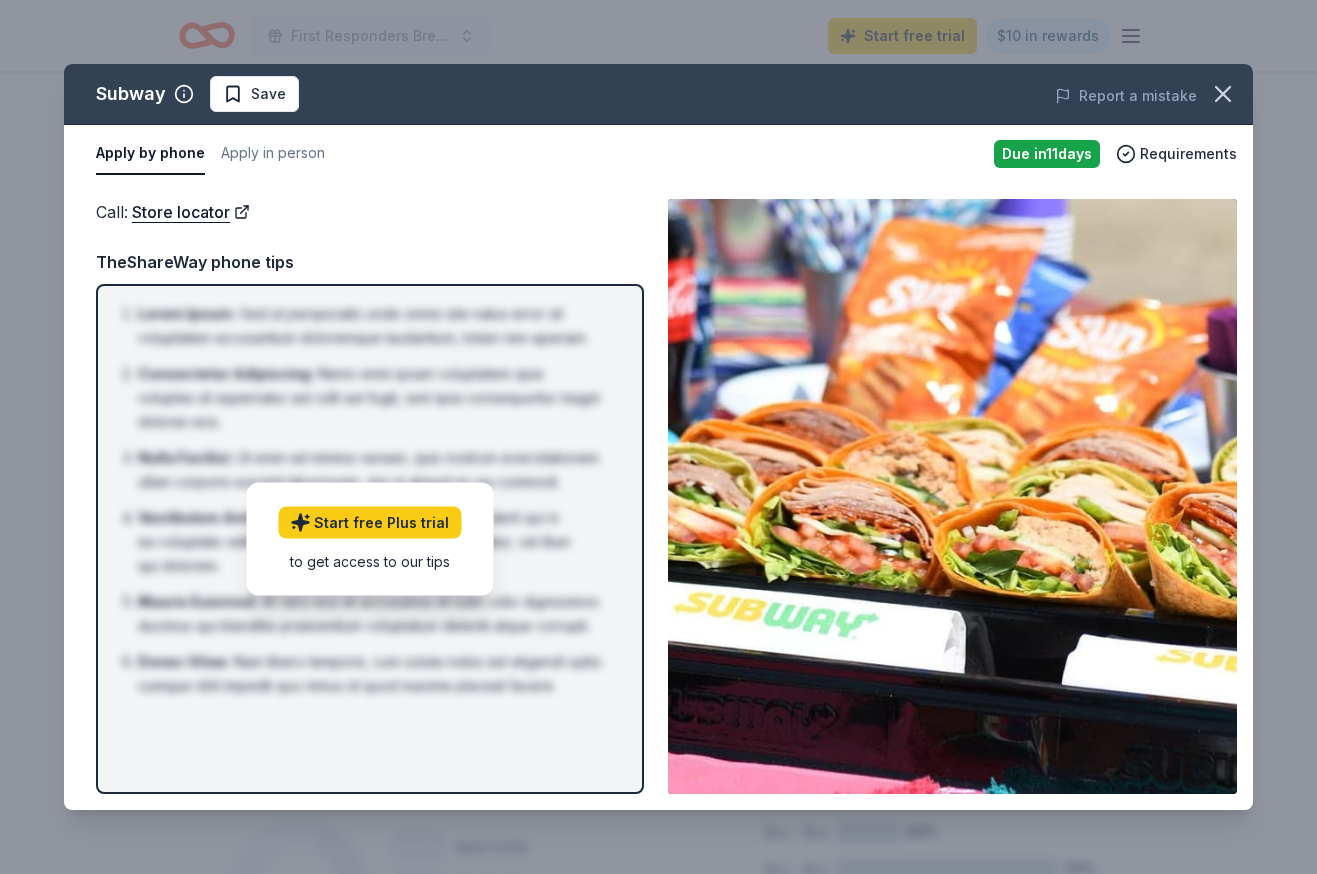 click on "Due in  11  days" at bounding box center (1047, 154) 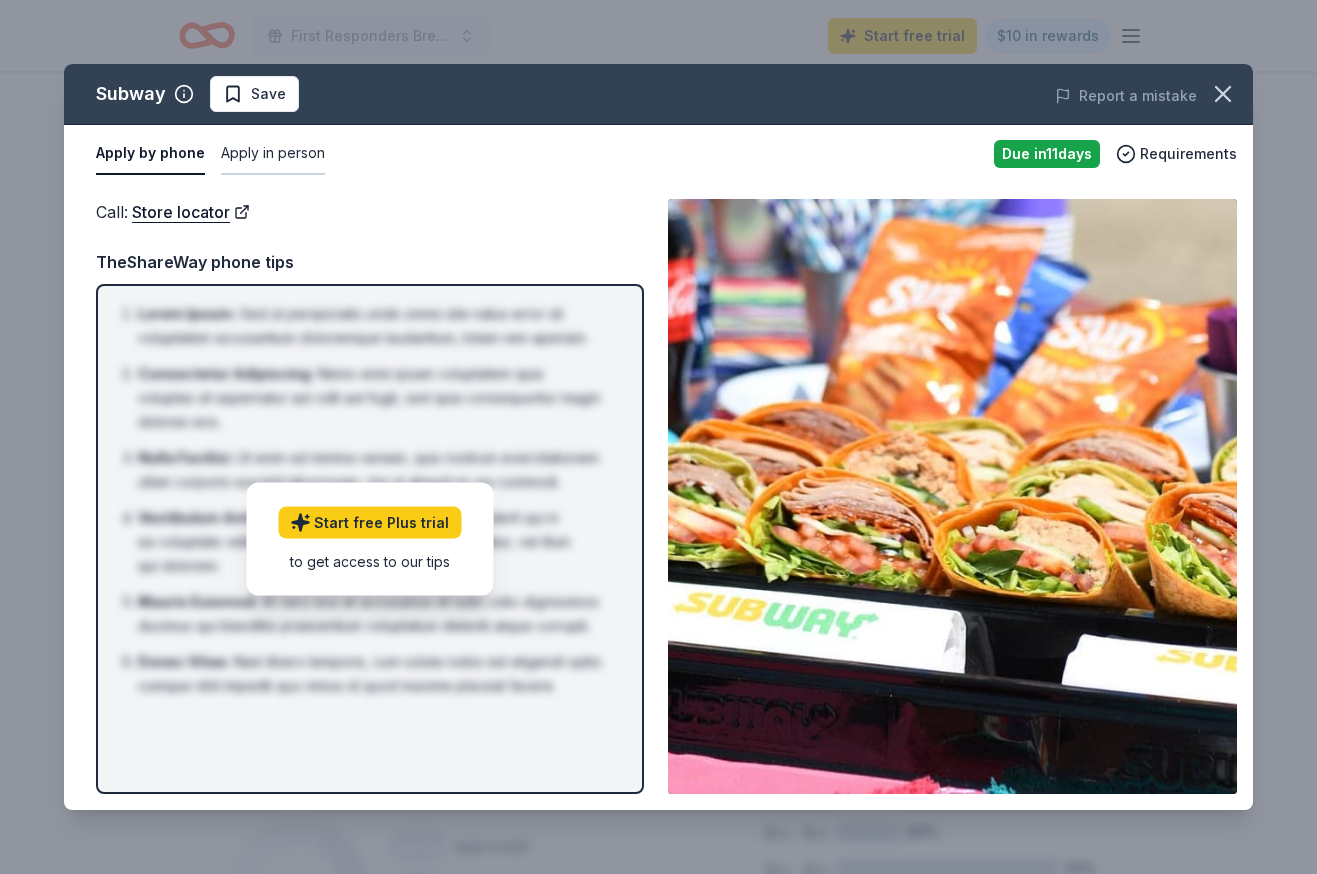 click on "Apply in person" at bounding box center (273, 154) 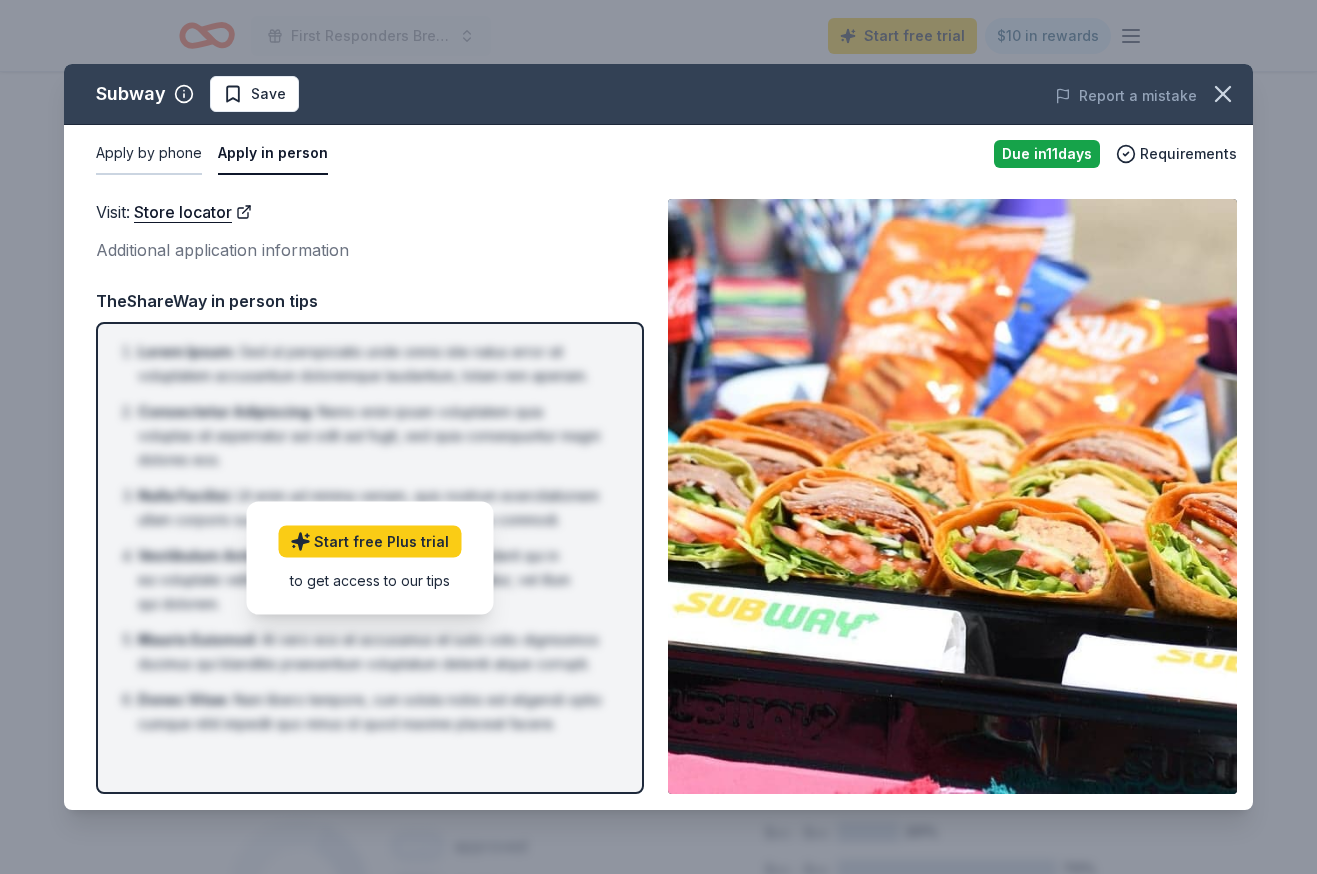 click on "Apply by phone" at bounding box center (149, 154) 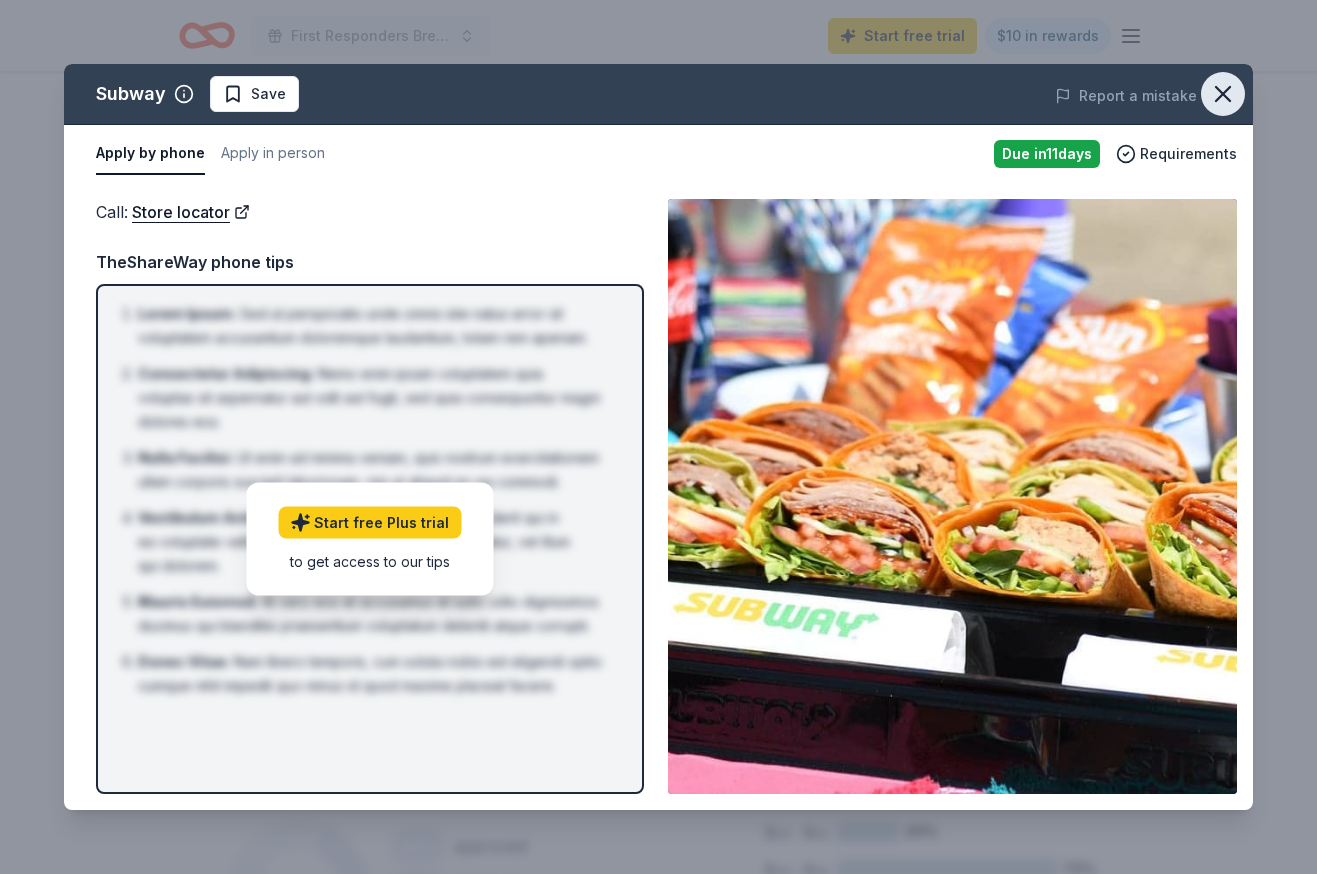 click 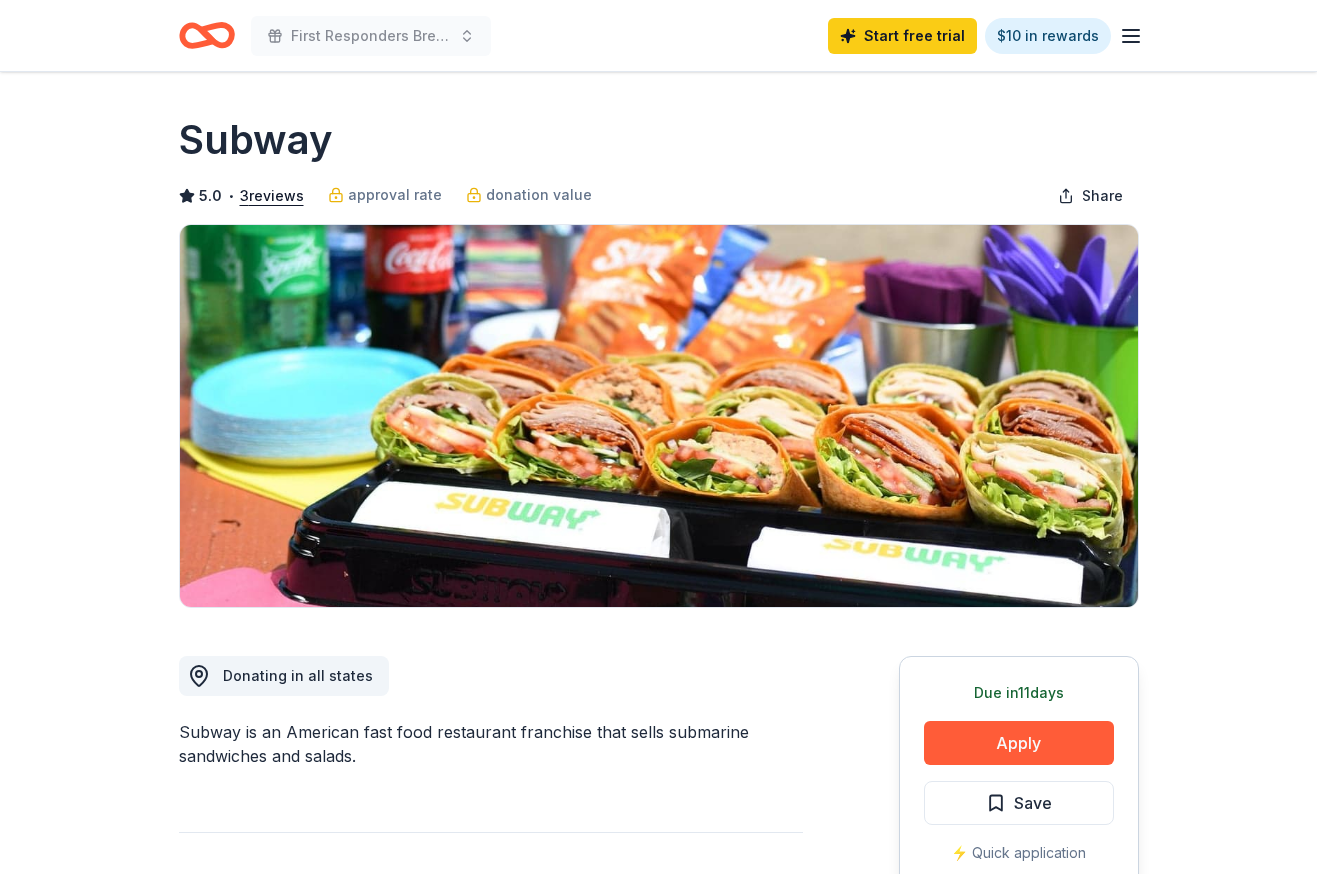scroll, scrollTop: 0, scrollLeft: 0, axis: both 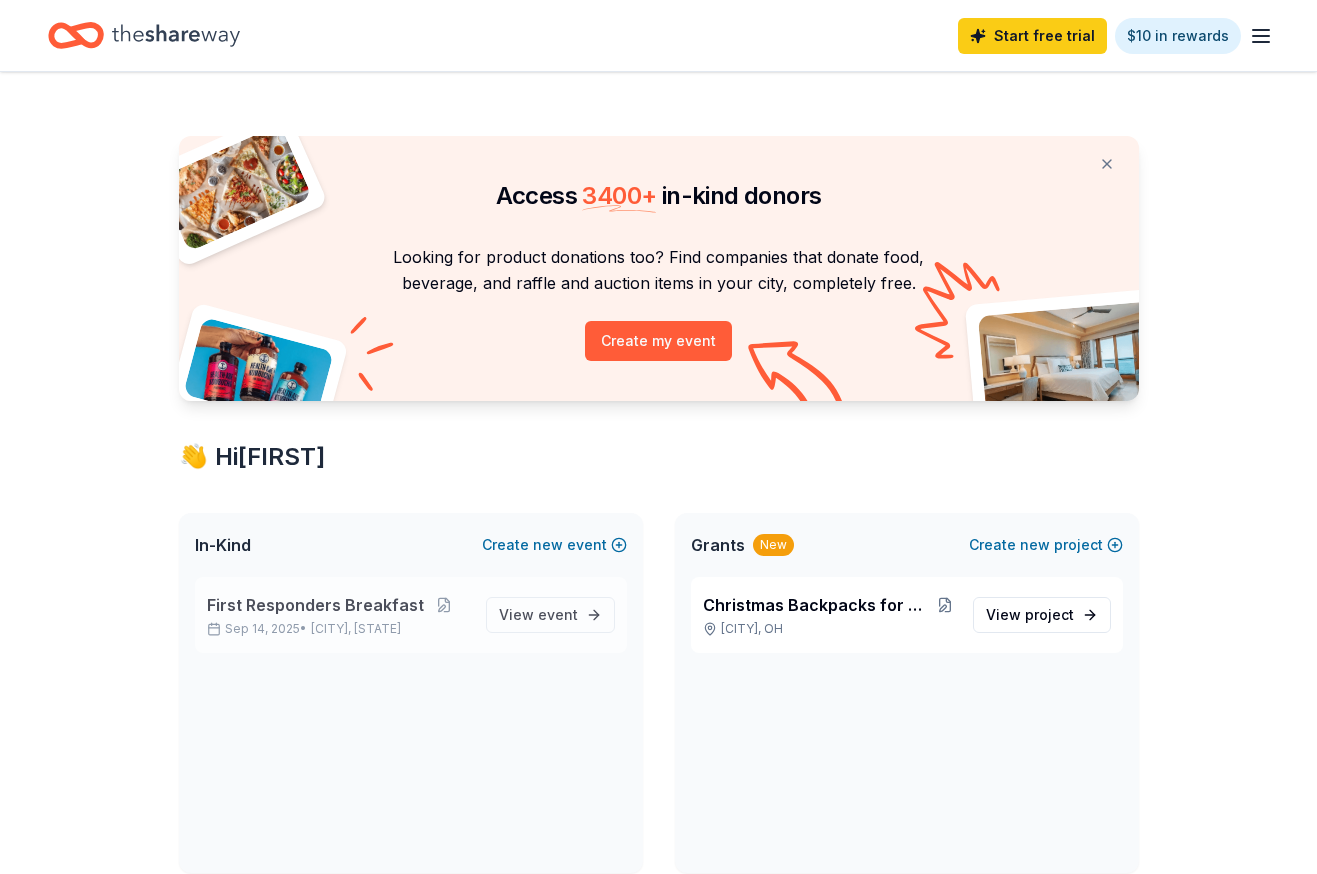 click on "First Responders Breakfast" at bounding box center [315, 605] 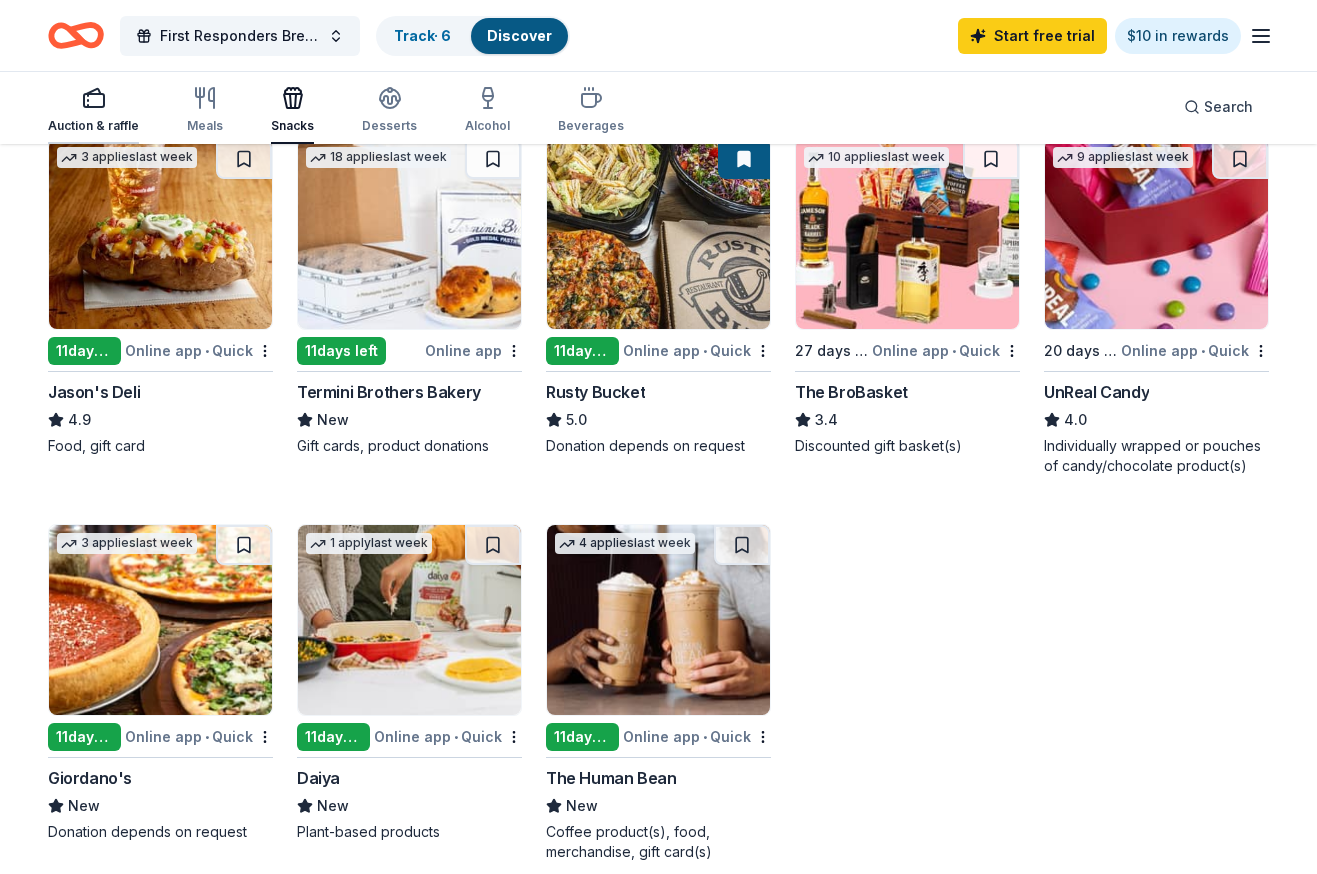 scroll, scrollTop: 1000, scrollLeft: 0, axis: vertical 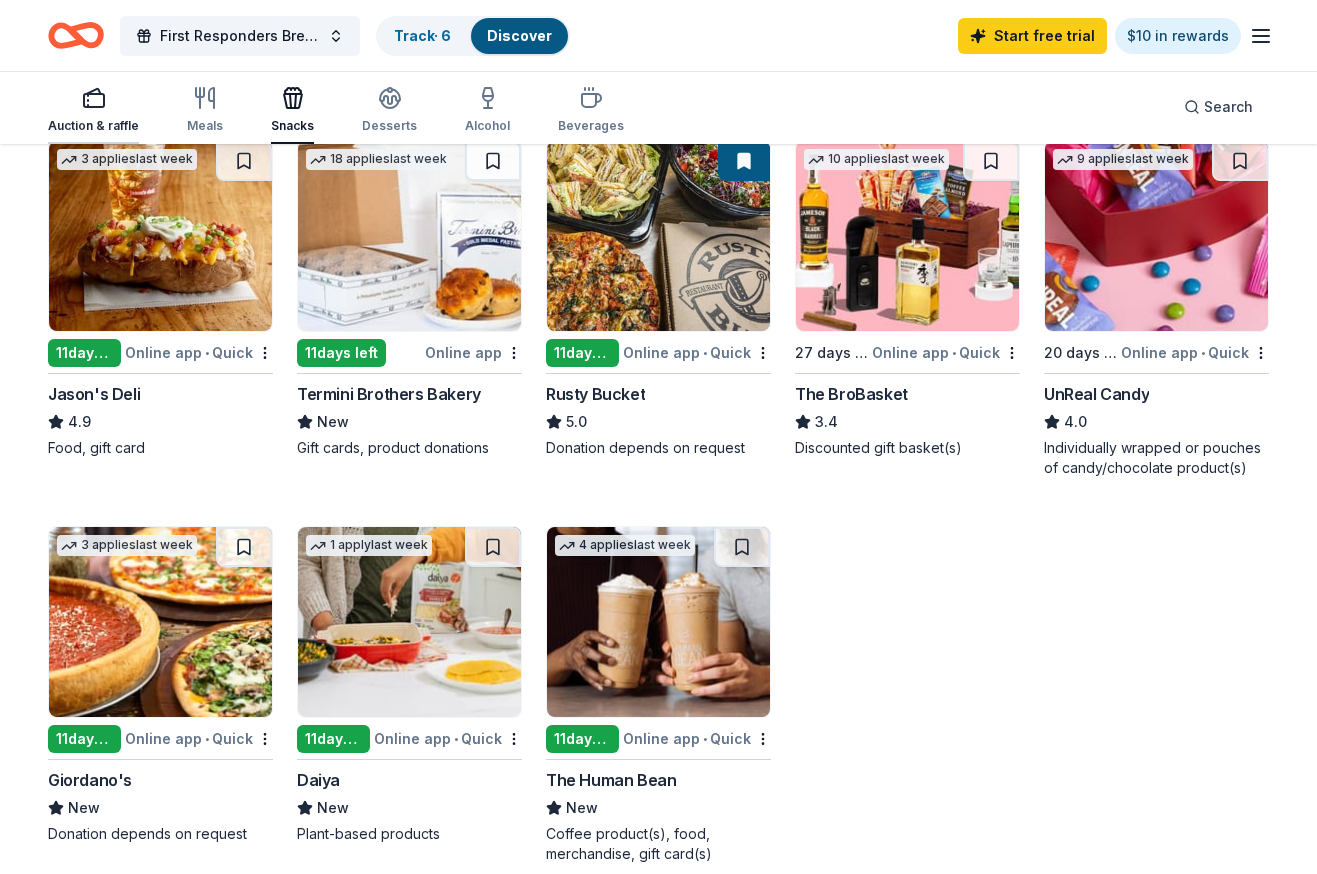 click 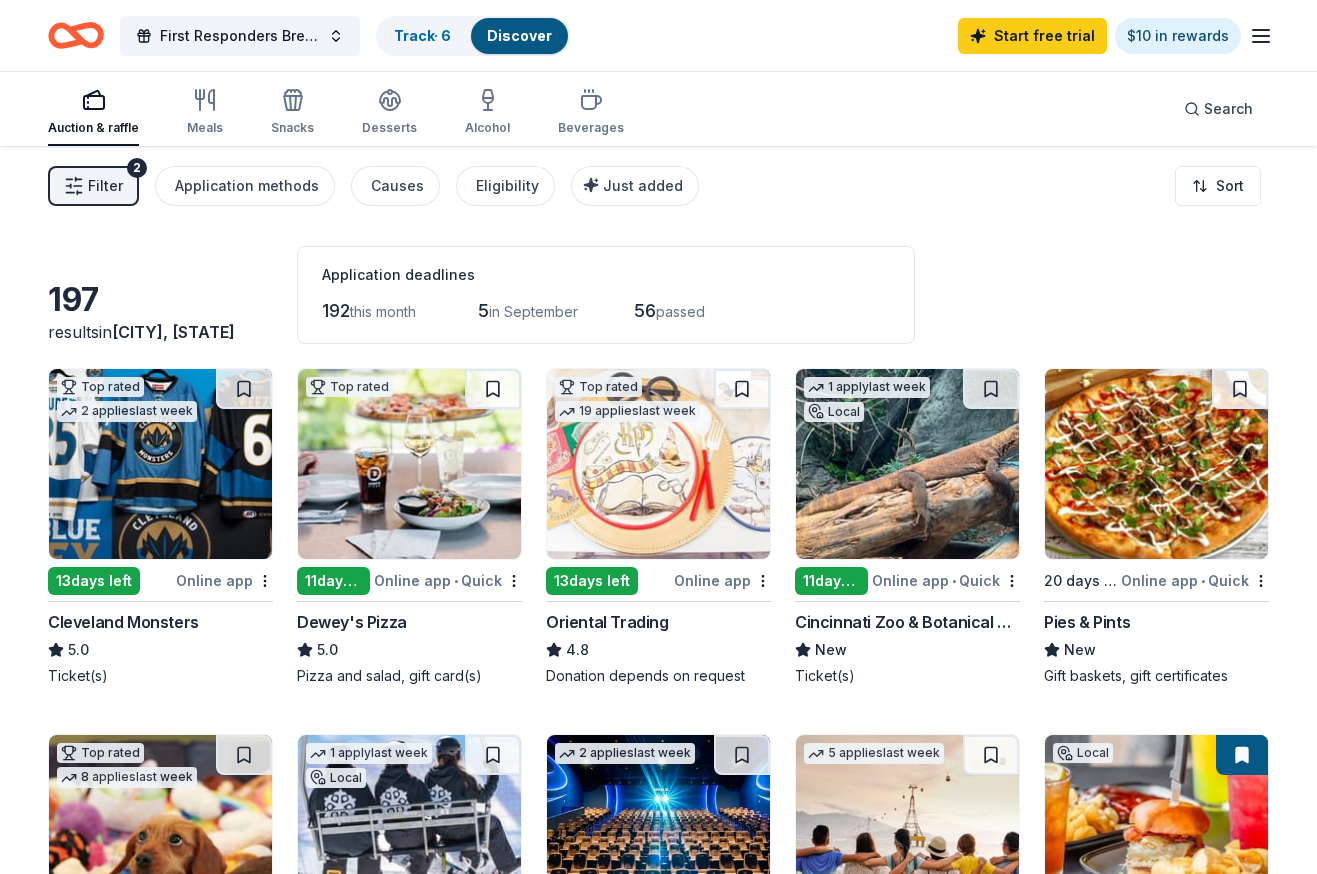 scroll, scrollTop: 4, scrollLeft: 0, axis: vertical 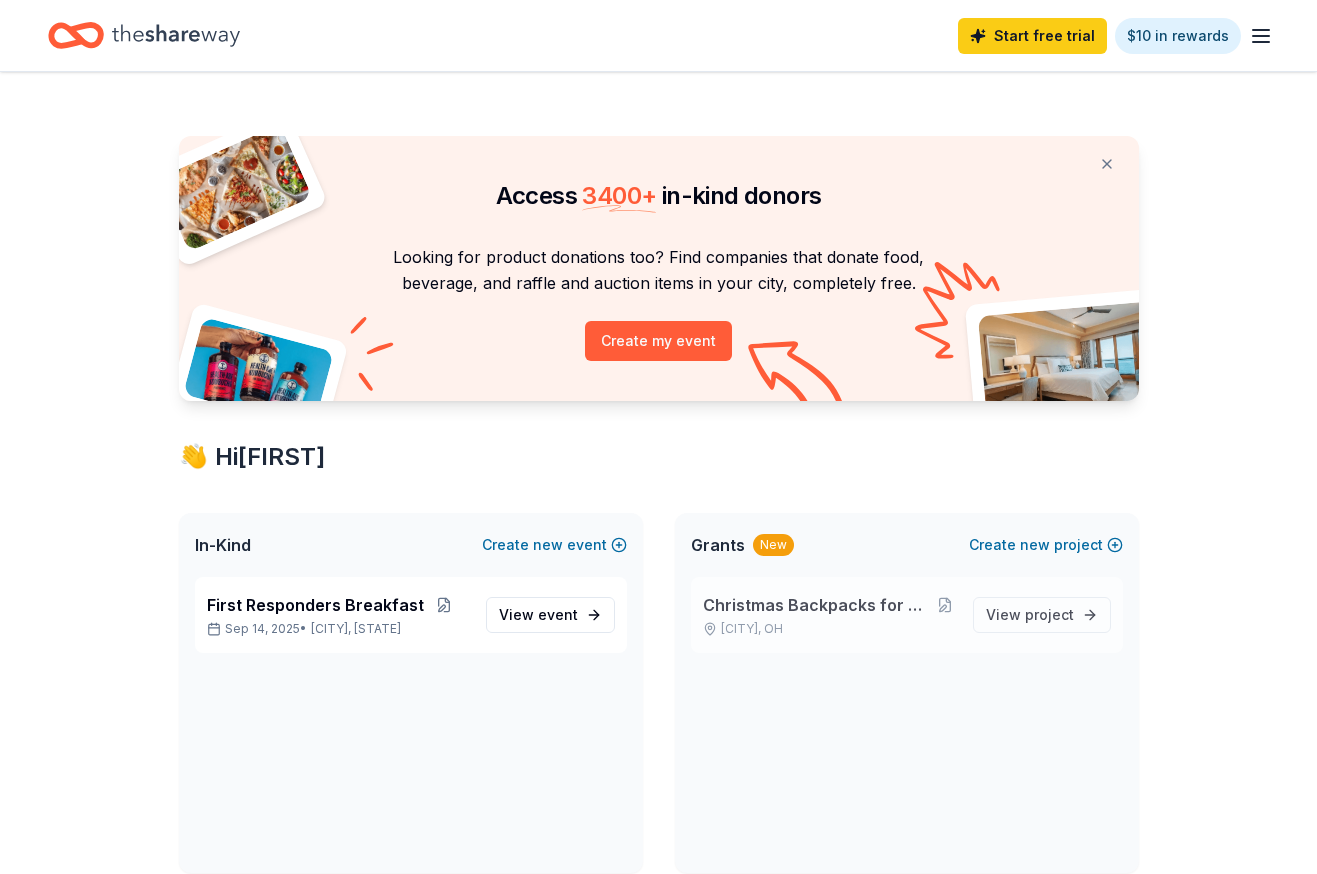 click on "Christmas Backpacks for Children in Appalachia" at bounding box center [818, 605] 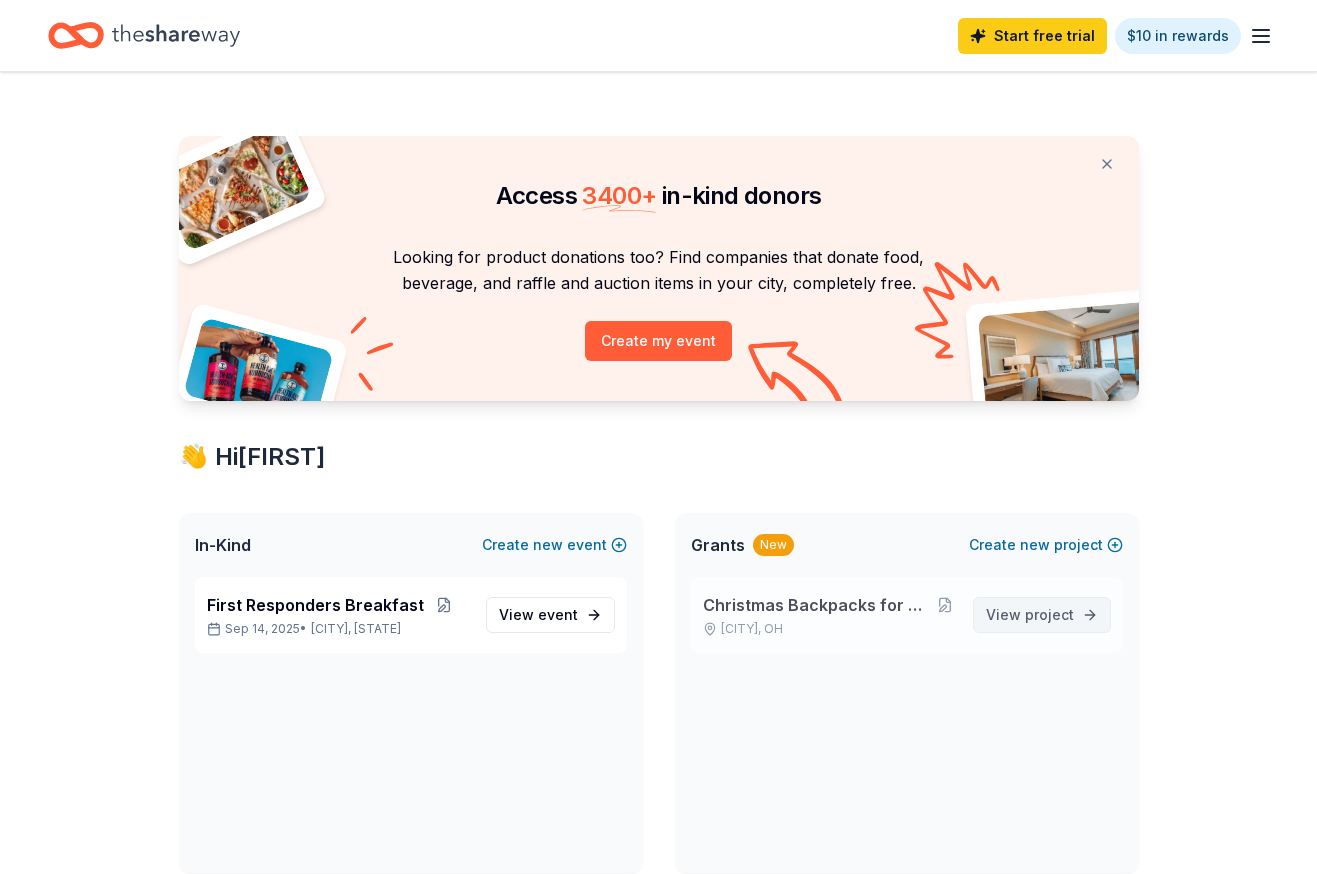 click on "View   project" at bounding box center (1030, 615) 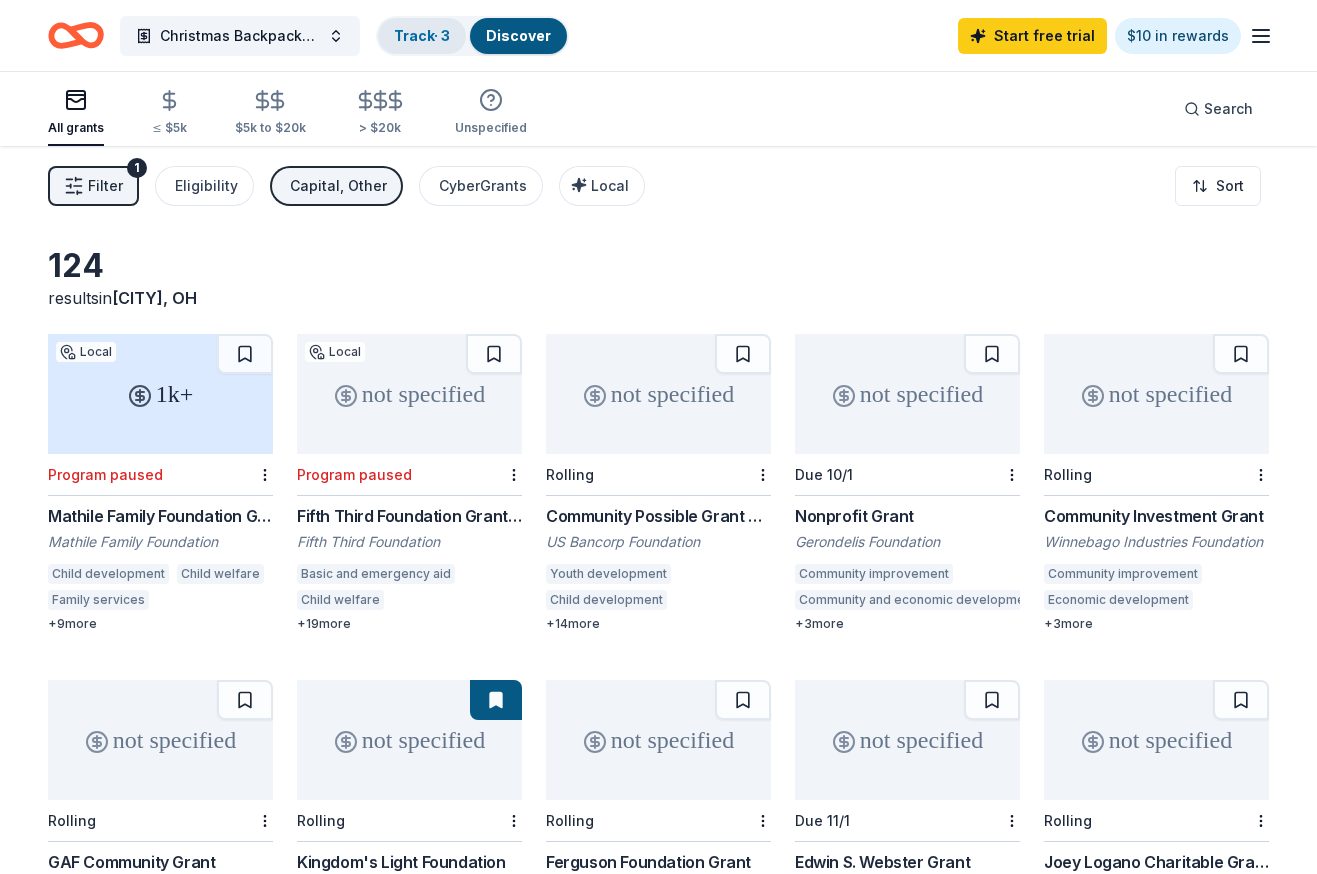 click on "Track  · 3" at bounding box center (422, 35) 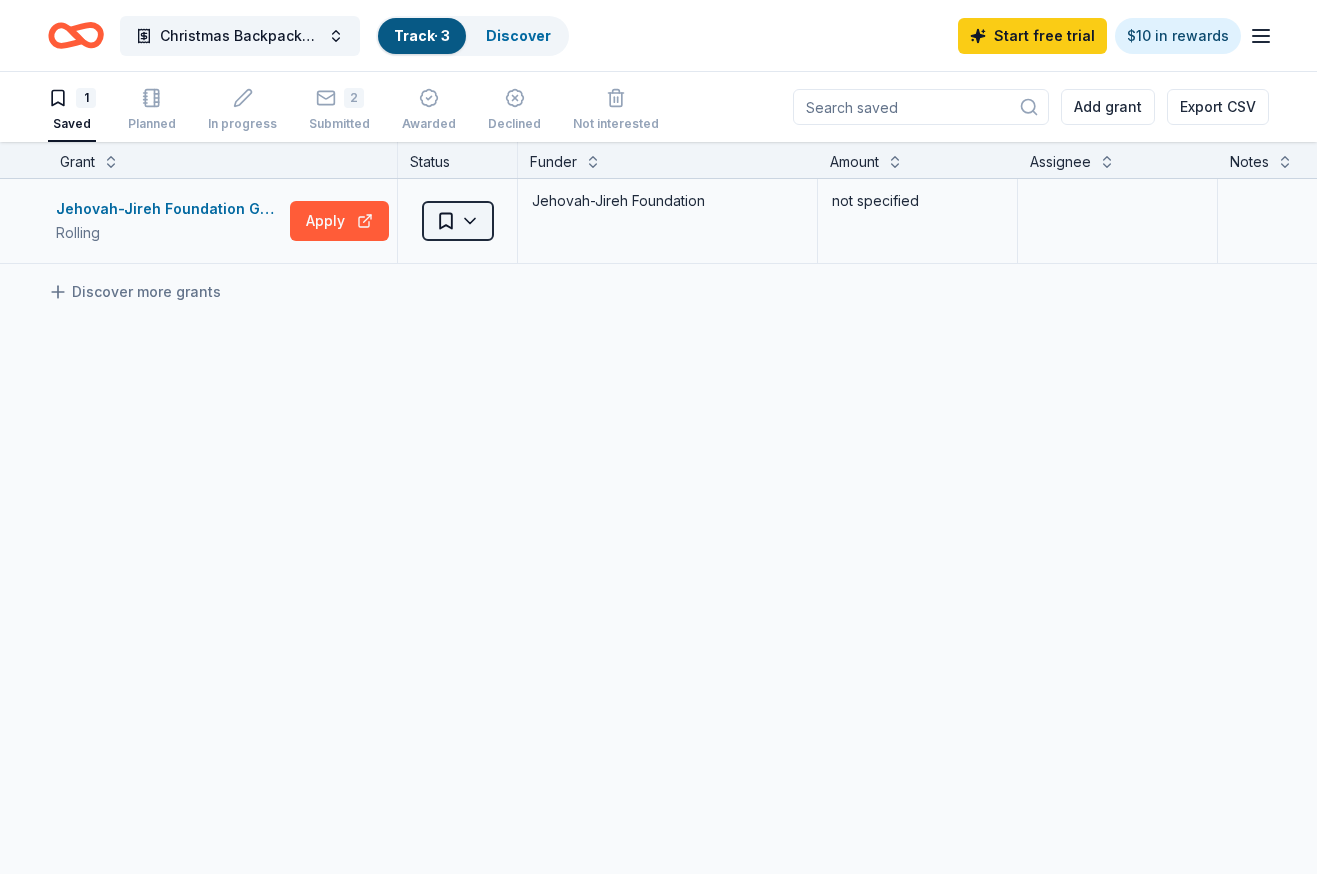 click on "10% Christmas Backpacks for Children in Appalachia  Track  · 3 Discover Start free  trial $10 in rewards 1 Saved Planned In progress 2 Submitted Awarded Declined Not interested Add grant Export CSV Grant Status Funder Amount Assignee Notes Jehovah-Jireh Foundation Grant Rolling Apply Saved Jehovah-Jireh Foundation not specified   Discover more grants Saved" at bounding box center (658, 437) 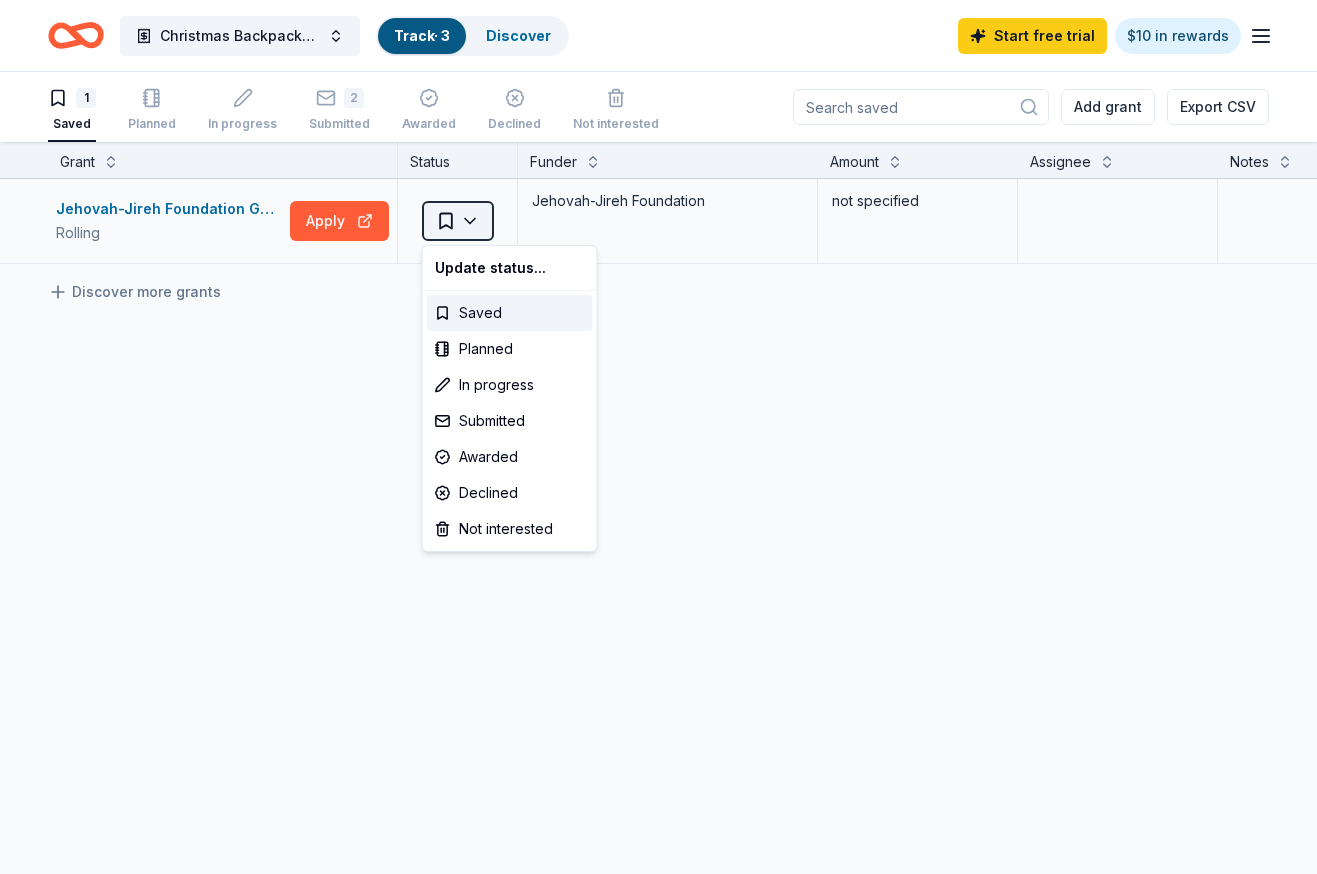 click on "10% Christmas Backpacks for Children in Appalachia  Track  · 3 Discover Start free  trial $10 in rewards 1 Saved Planned In progress 2 Submitted Awarded Declined Not interested Add grant Export CSV Grant Status Funder Amount Assignee Notes Jehovah-Jireh Foundation Grant Rolling Apply Saved Jehovah-Jireh Foundation not specified   Discover more grants Saved Update status... Saved Planned In progress Submitted Awarded Declined Not interested" at bounding box center (658, 437) 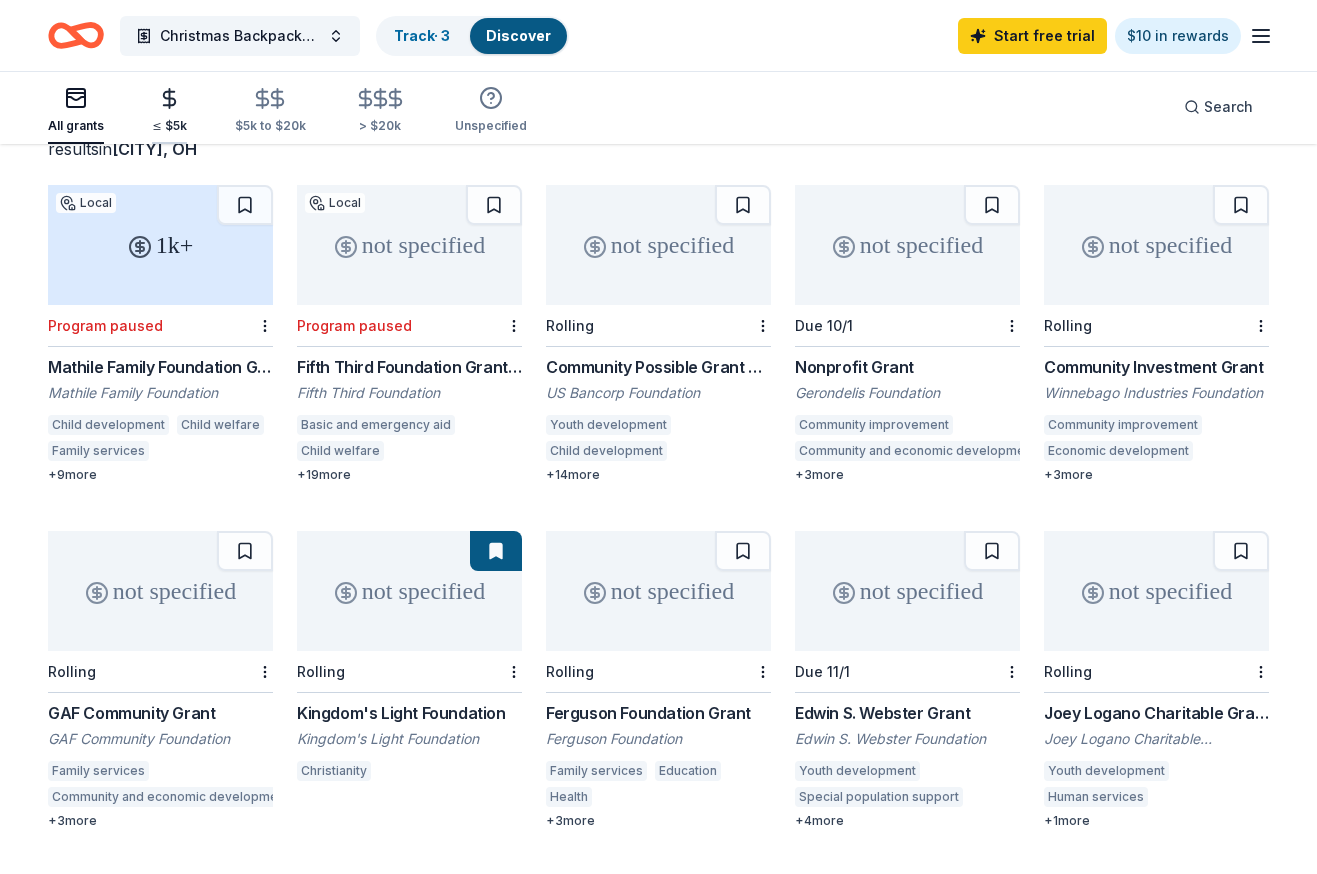 scroll, scrollTop: 134, scrollLeft: 0, axis: vertical 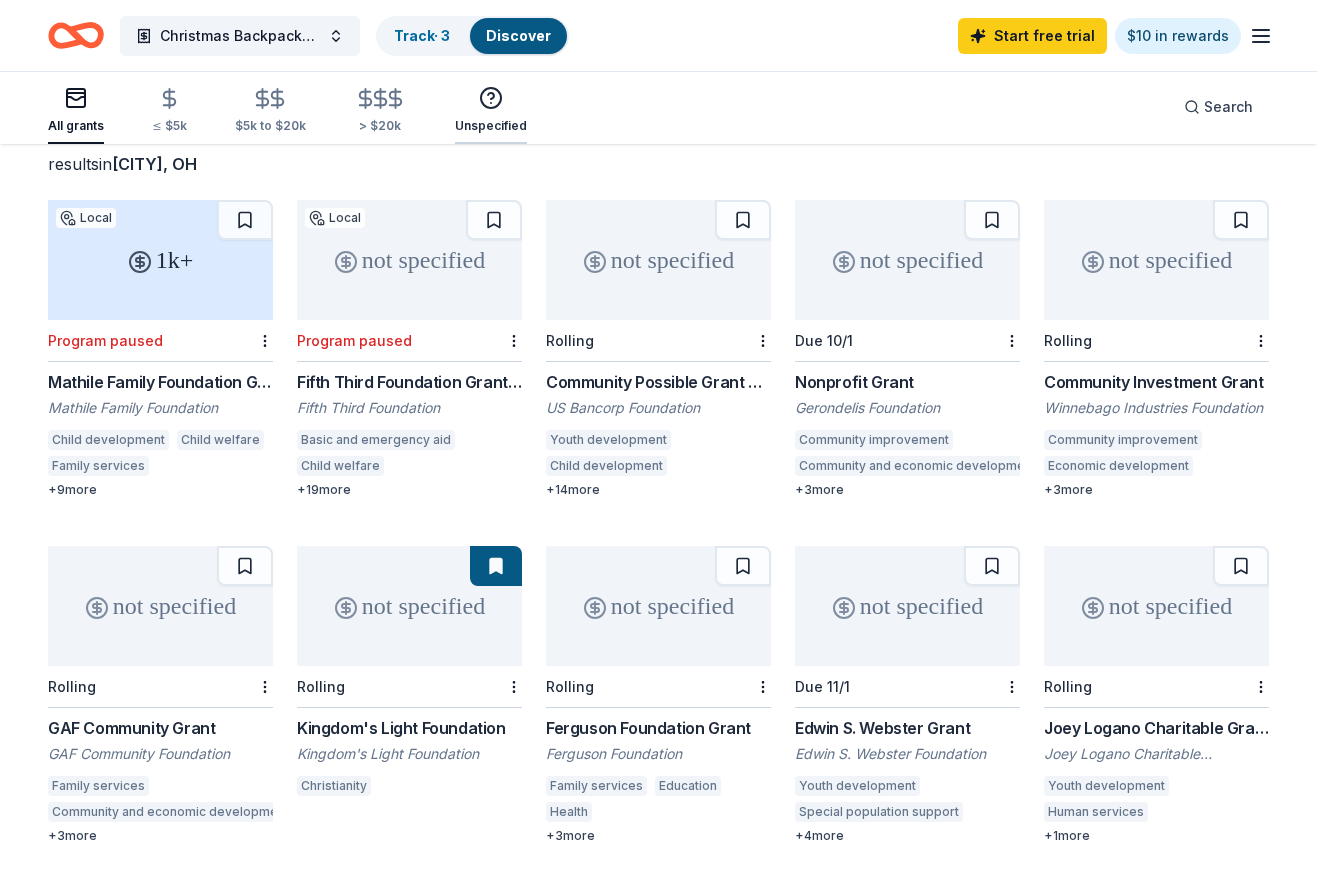 click 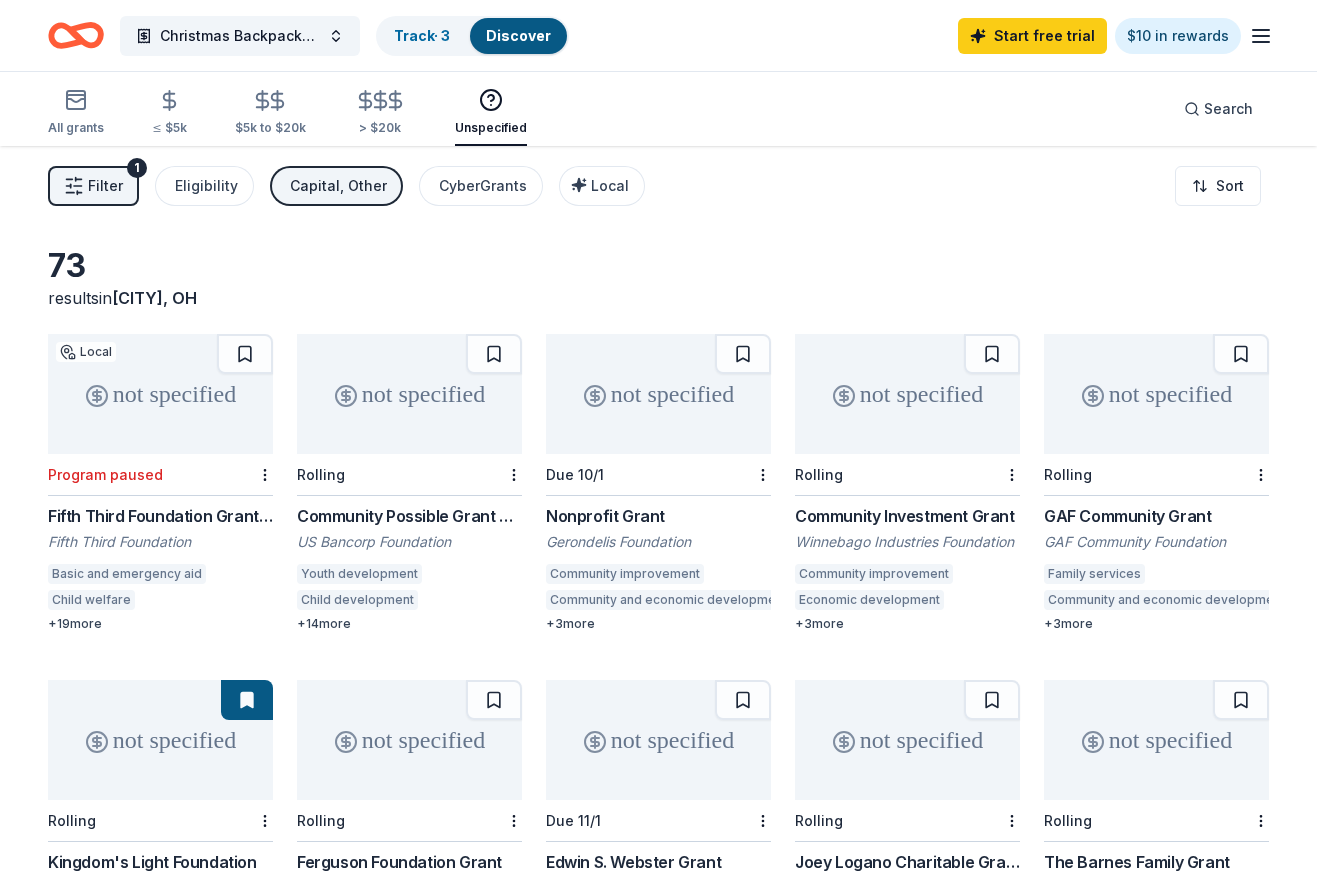 scroll, scrollTop: 0, scrollLeft: 0, axis: both 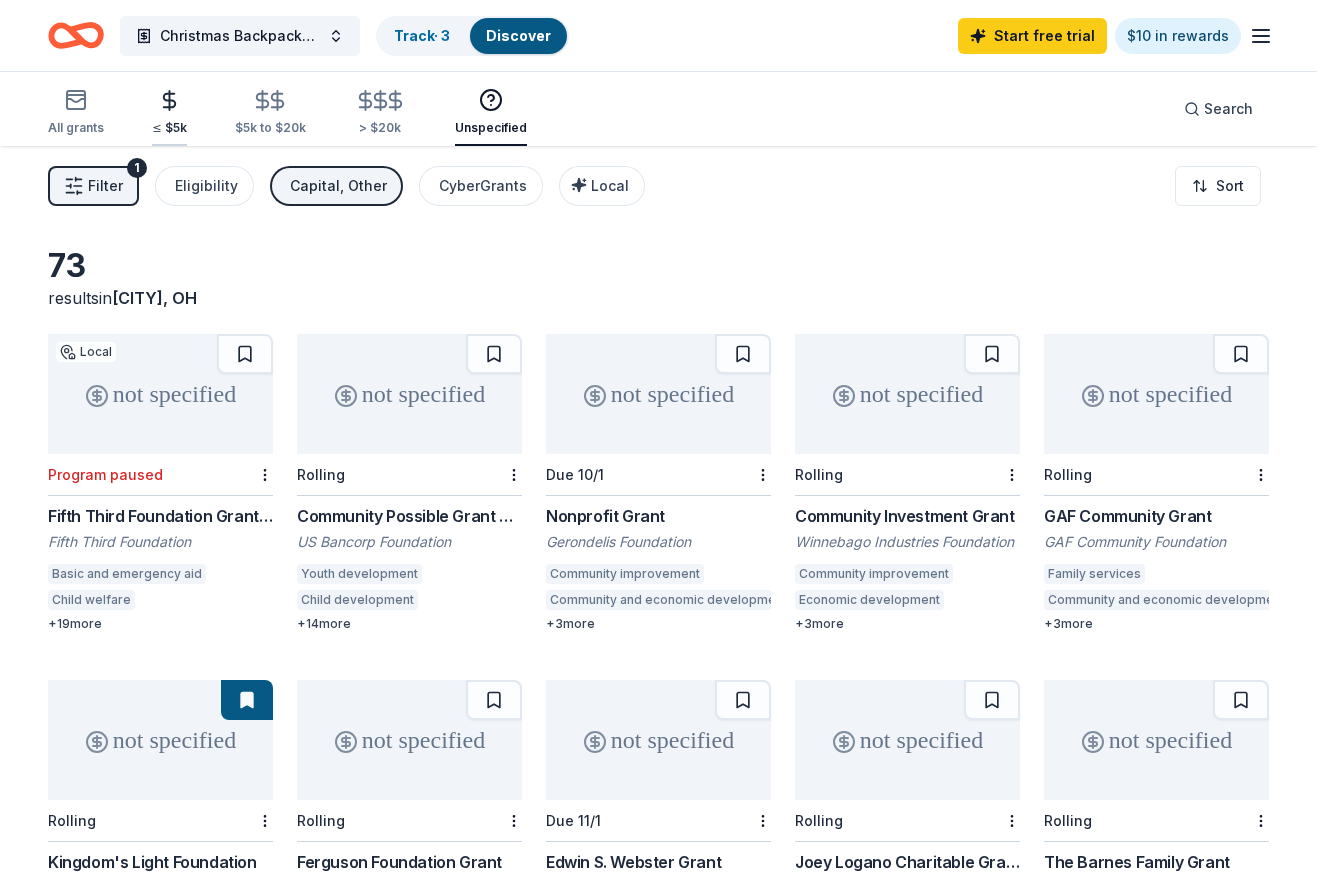 click 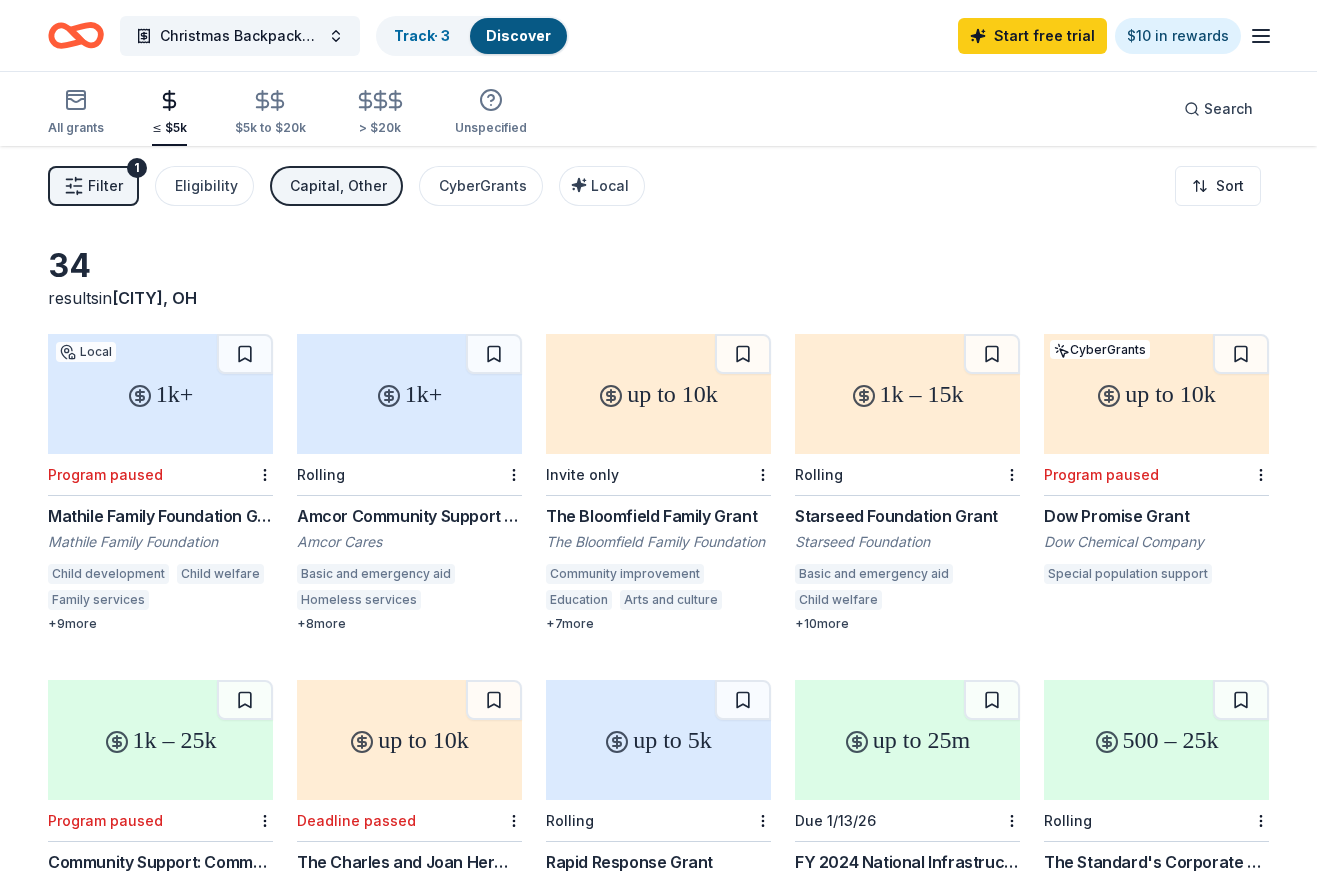 scroll, scrollTop: 4, scrollLeft: 0, axis: vertical 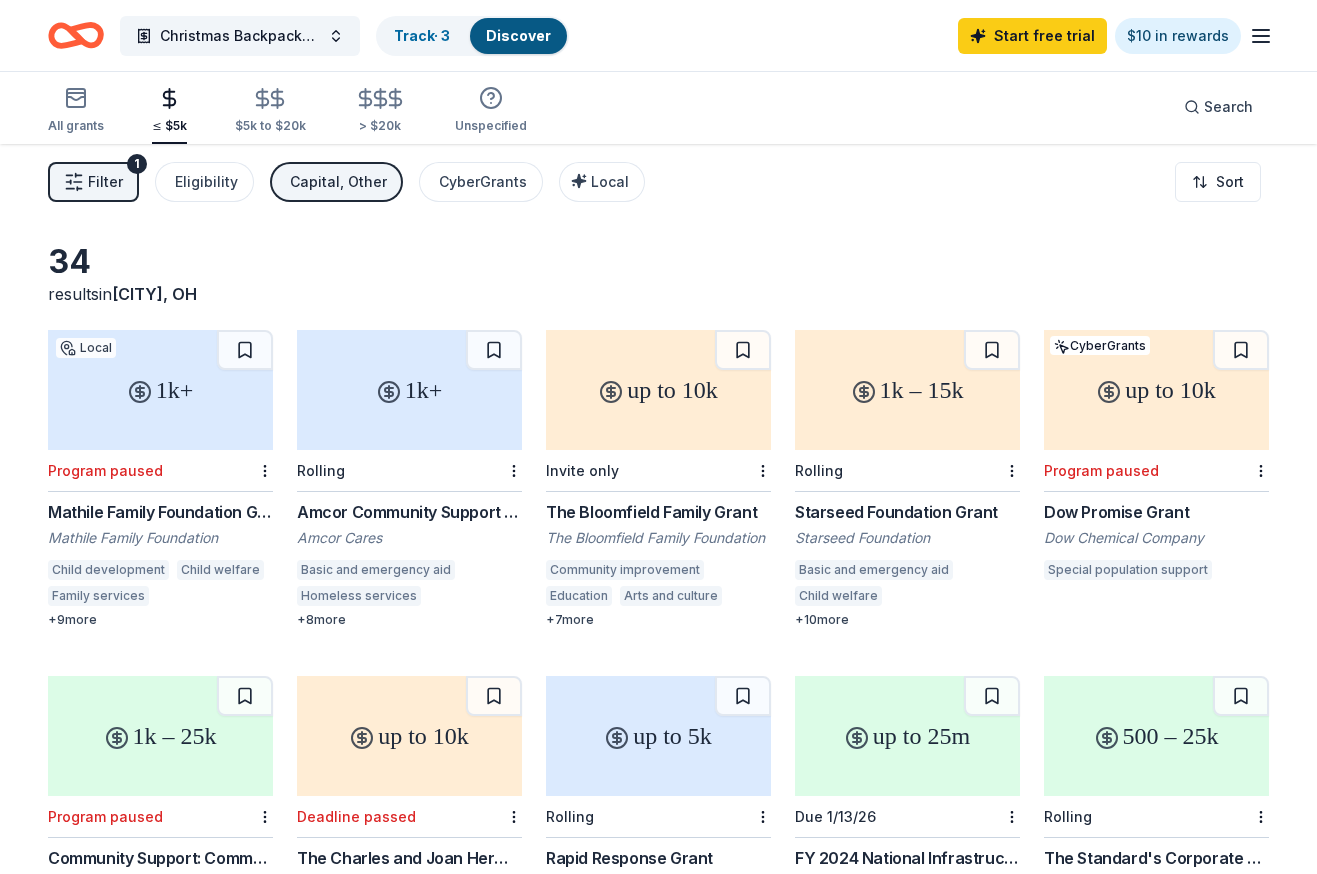click on "Filter" at bounding box center [105, 182] 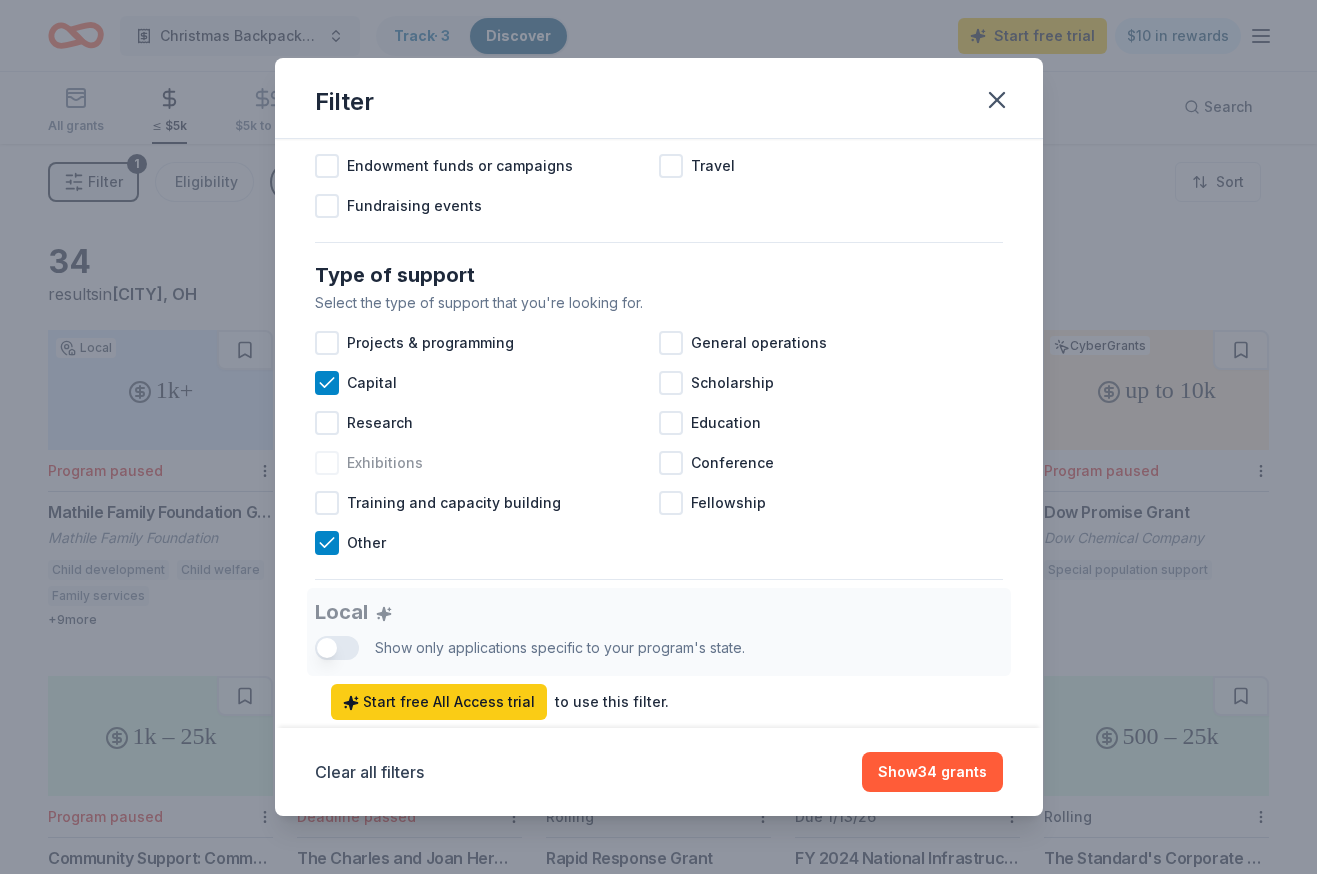 scroll, scrollTop: 693, scrollLeft: 0, axis: vertical 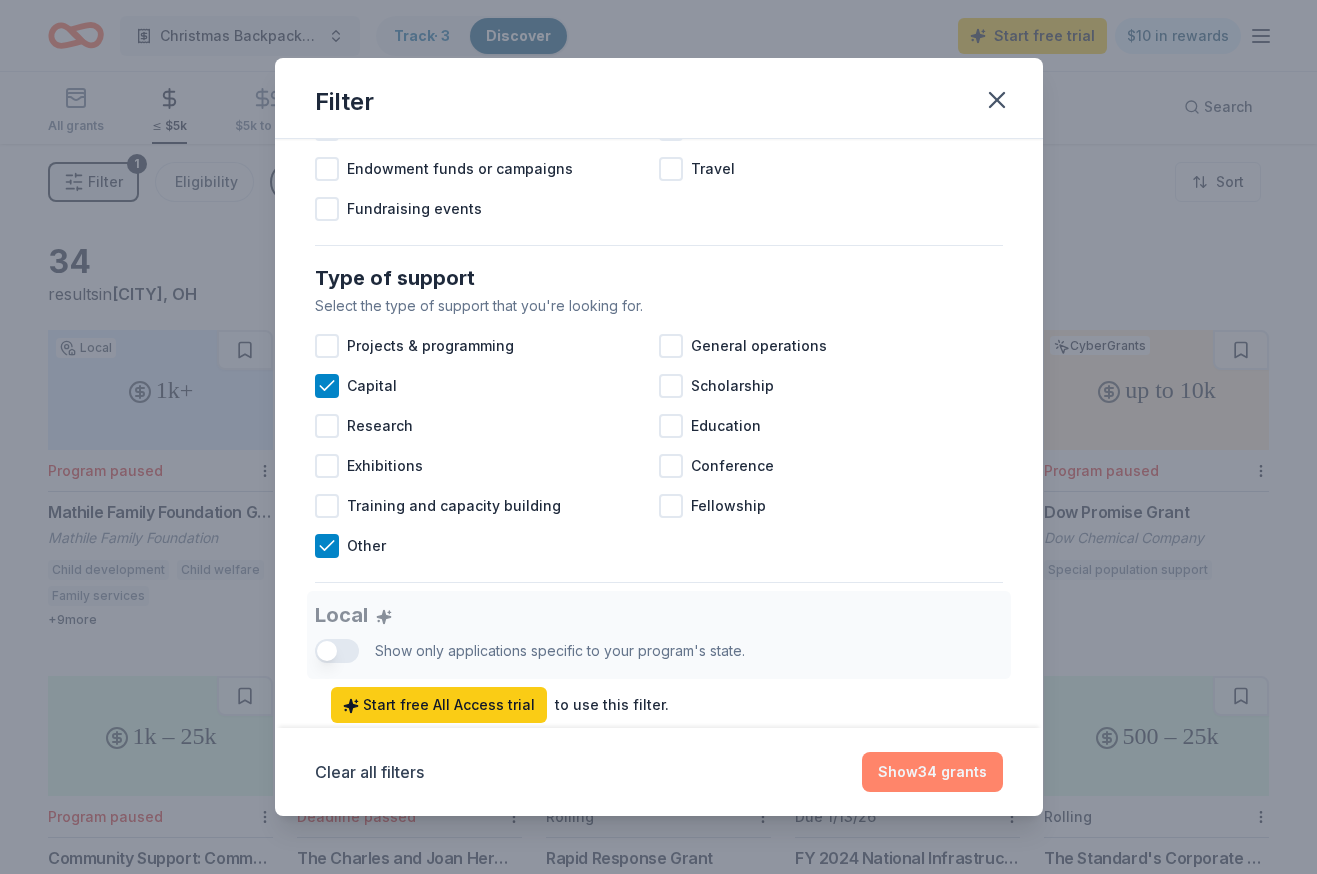 click on "Show  34   grants" at bounding box center [932, 772] 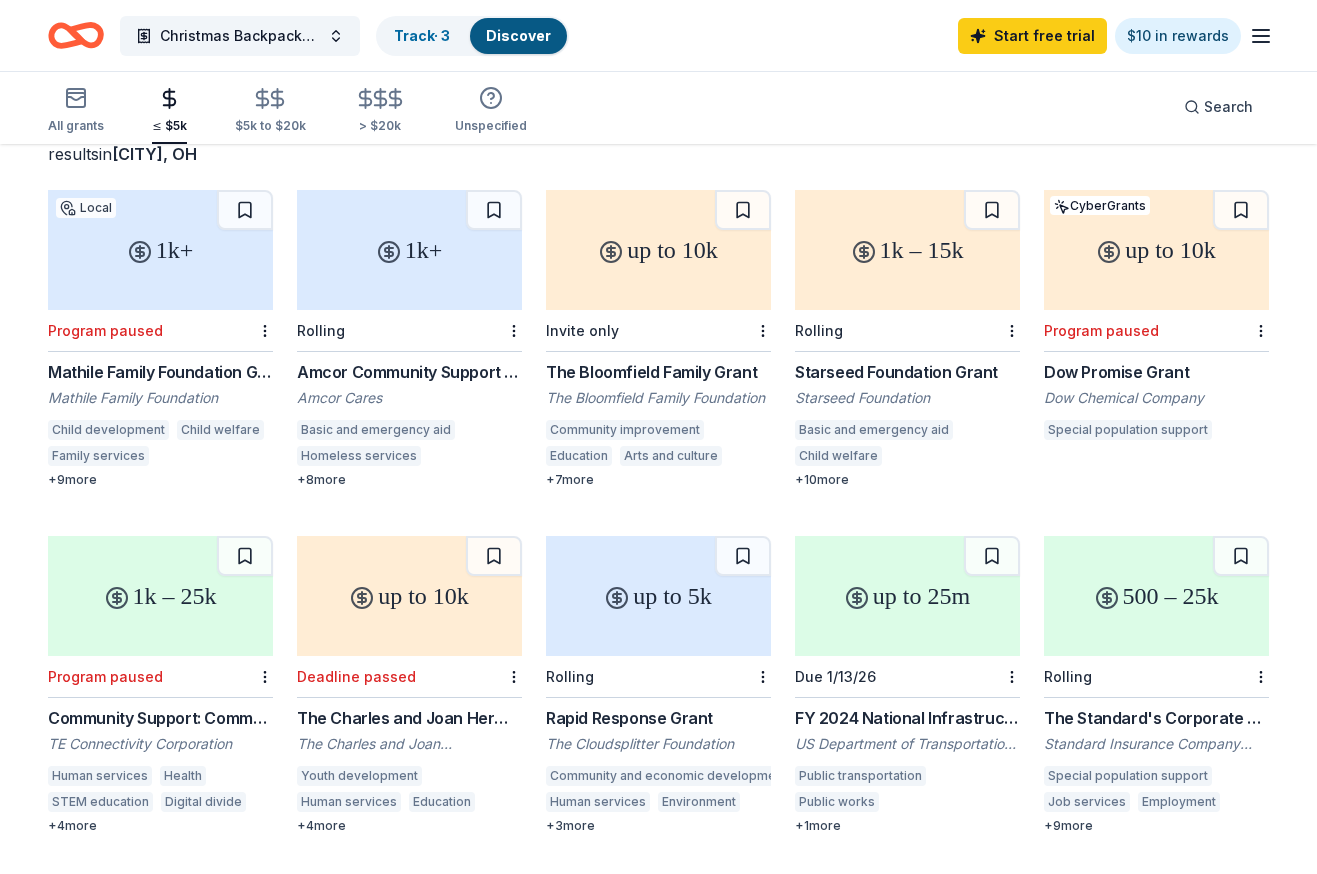 scroll, scrollTop: 142, scrollLeft: 0, axis: vertical 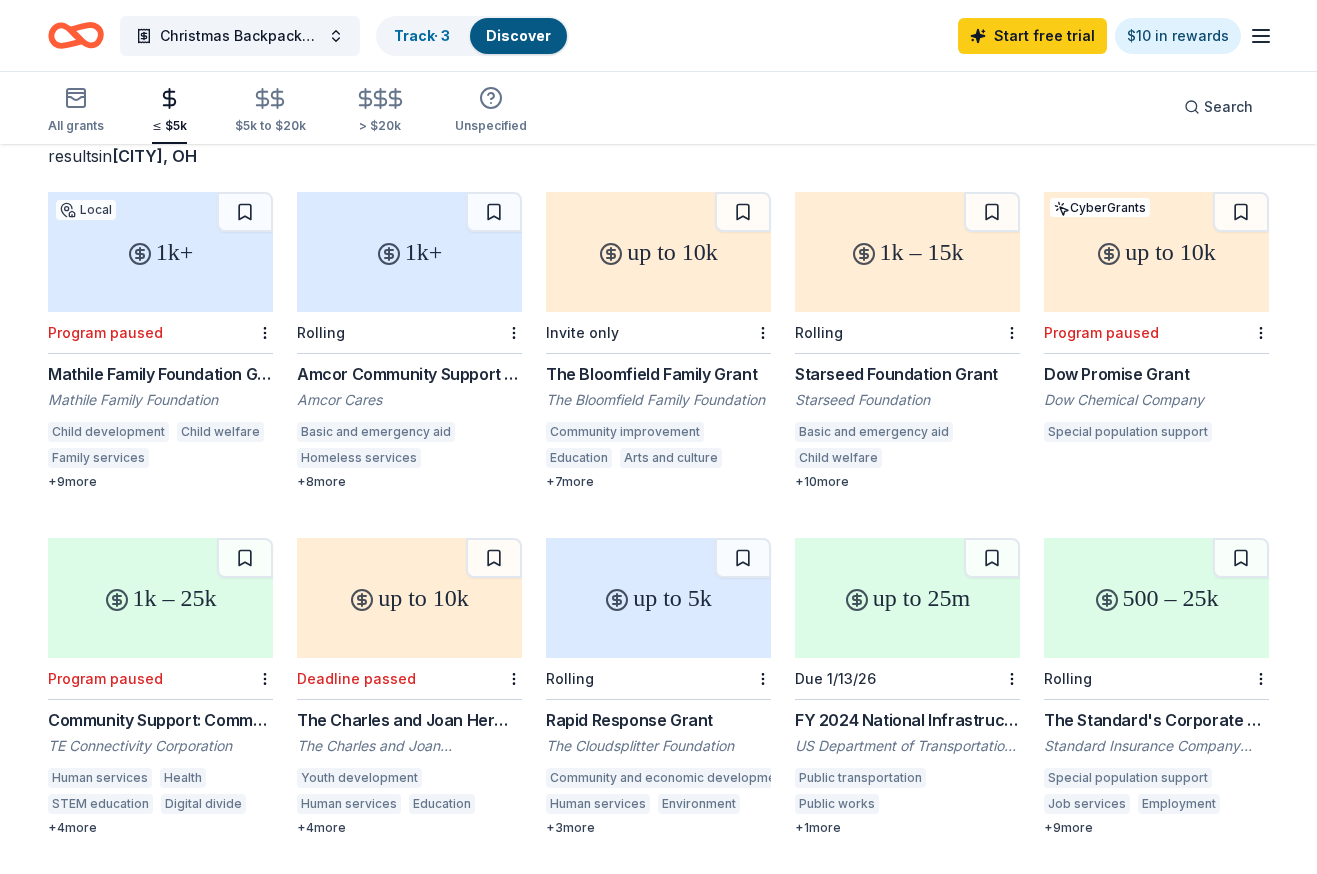click on "Dow Promise Grant" at bounding box center [1156, 374] 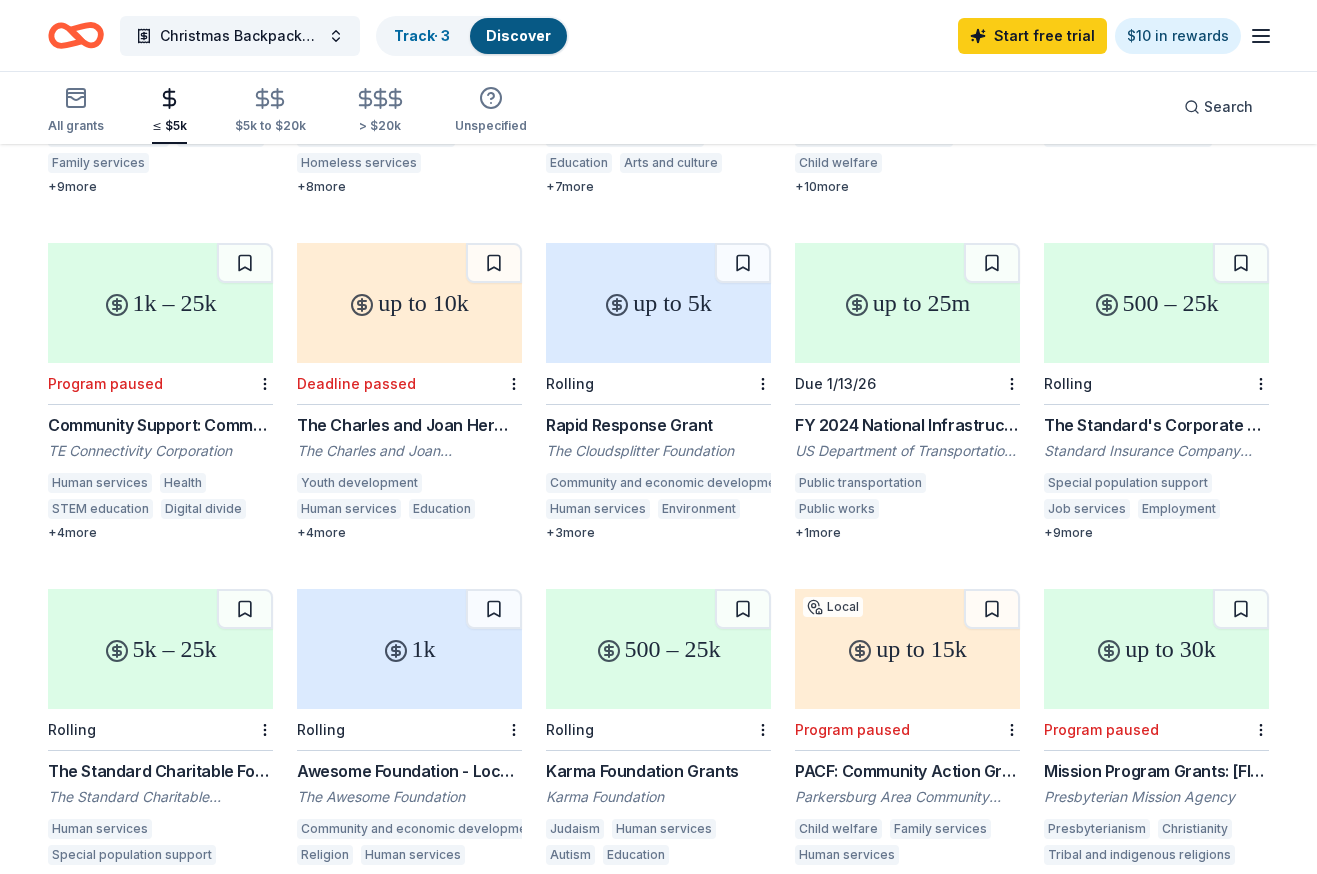 scroll, scrollTop: 413, scrollLeft: 0, axis: vertical 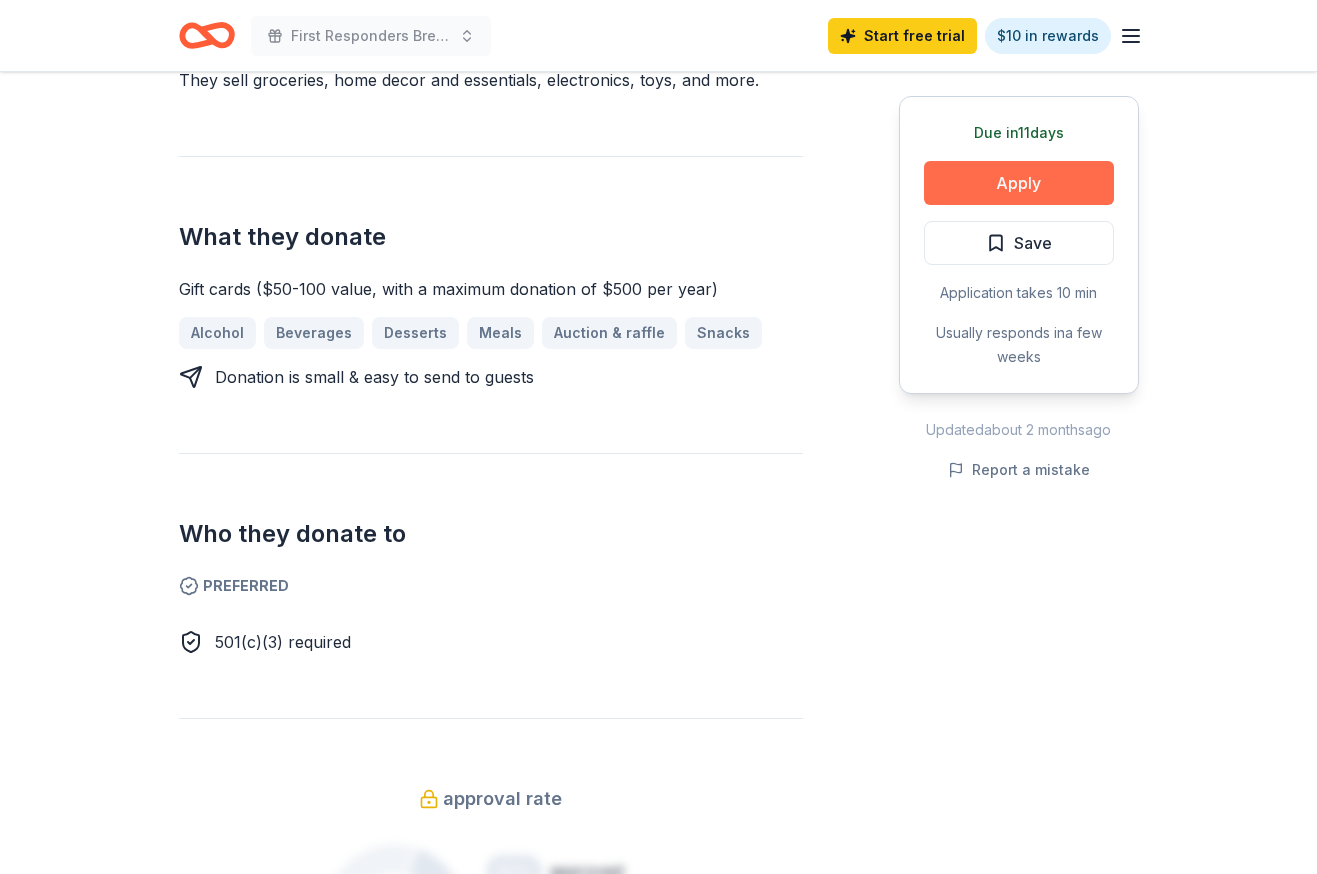 click on "Apply" at bounding box center [1019, 183] 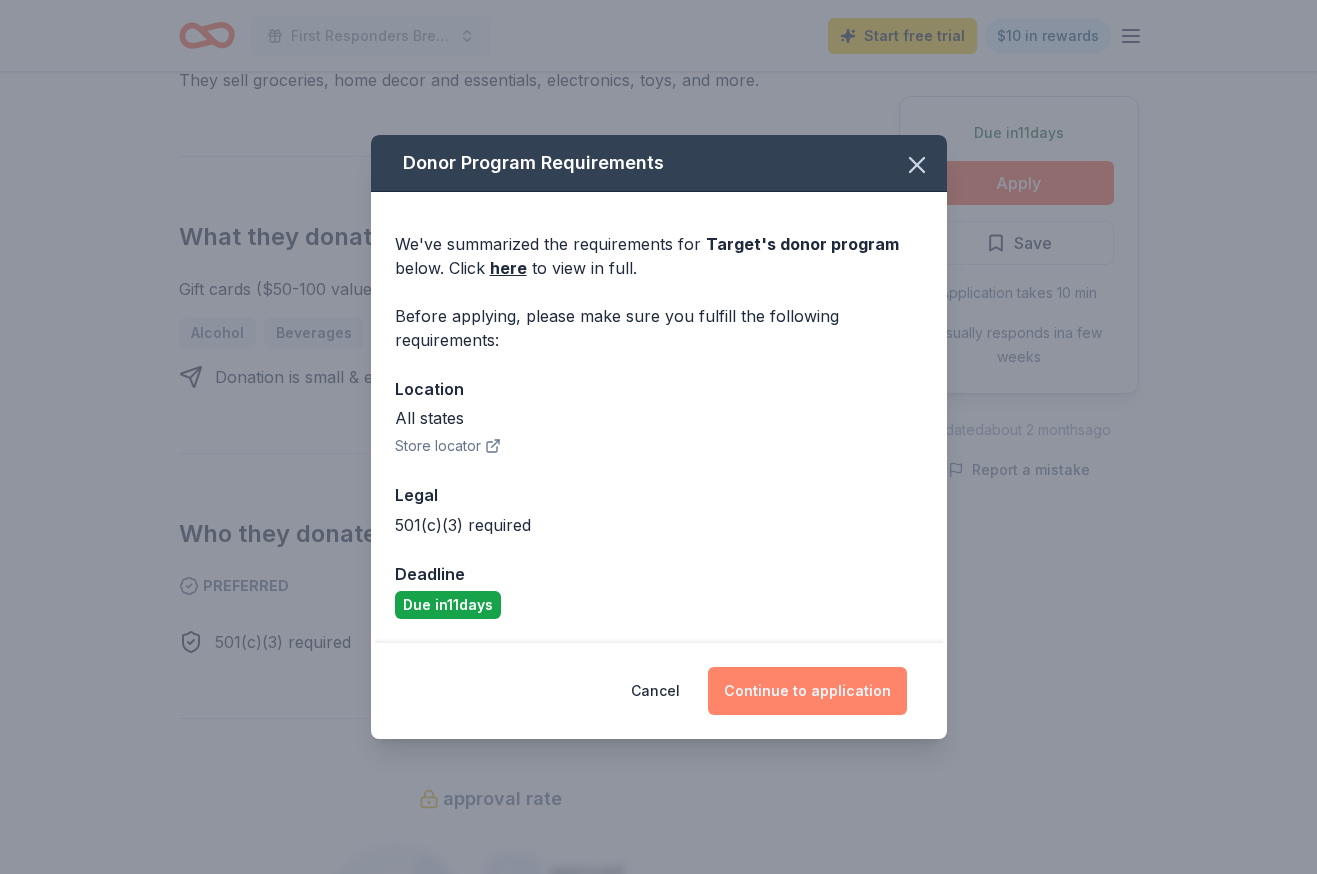 click on "Continue to application" at bounding box center (807, 691) 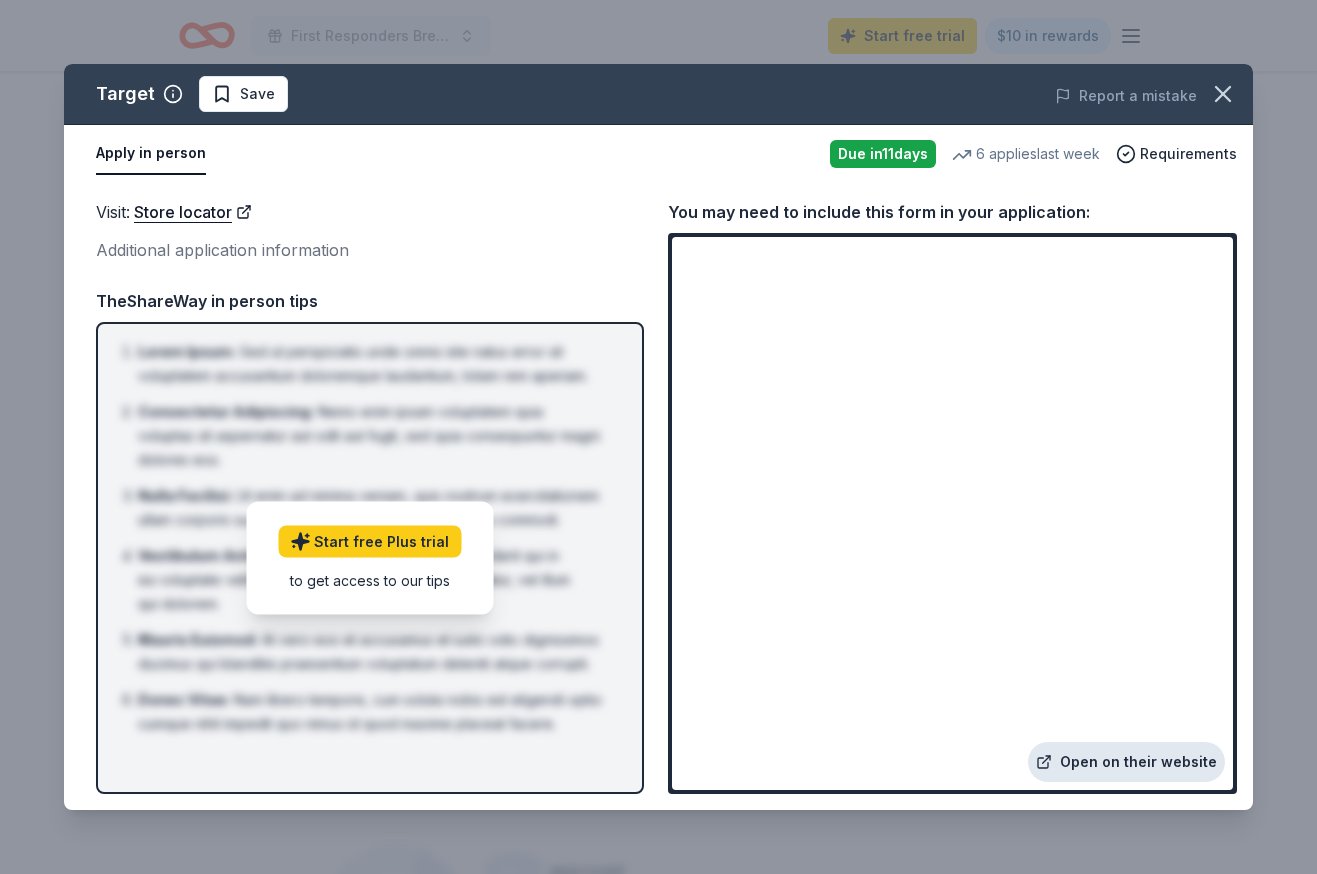 click on "Open on their website" at bounding box center [1126, 762] 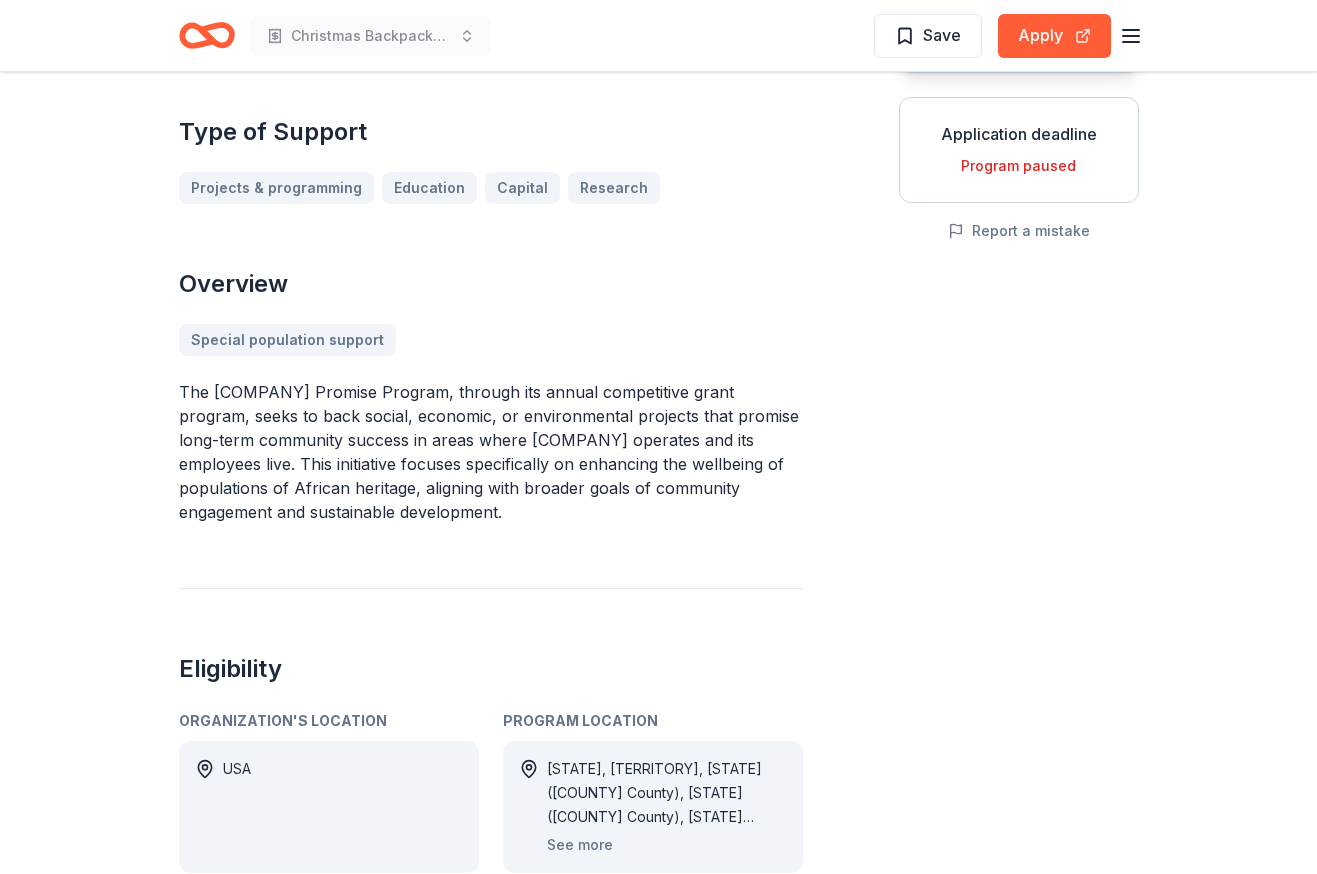 scroll, scrollTop: 355, scrollLeft: 0, axis: vertical 